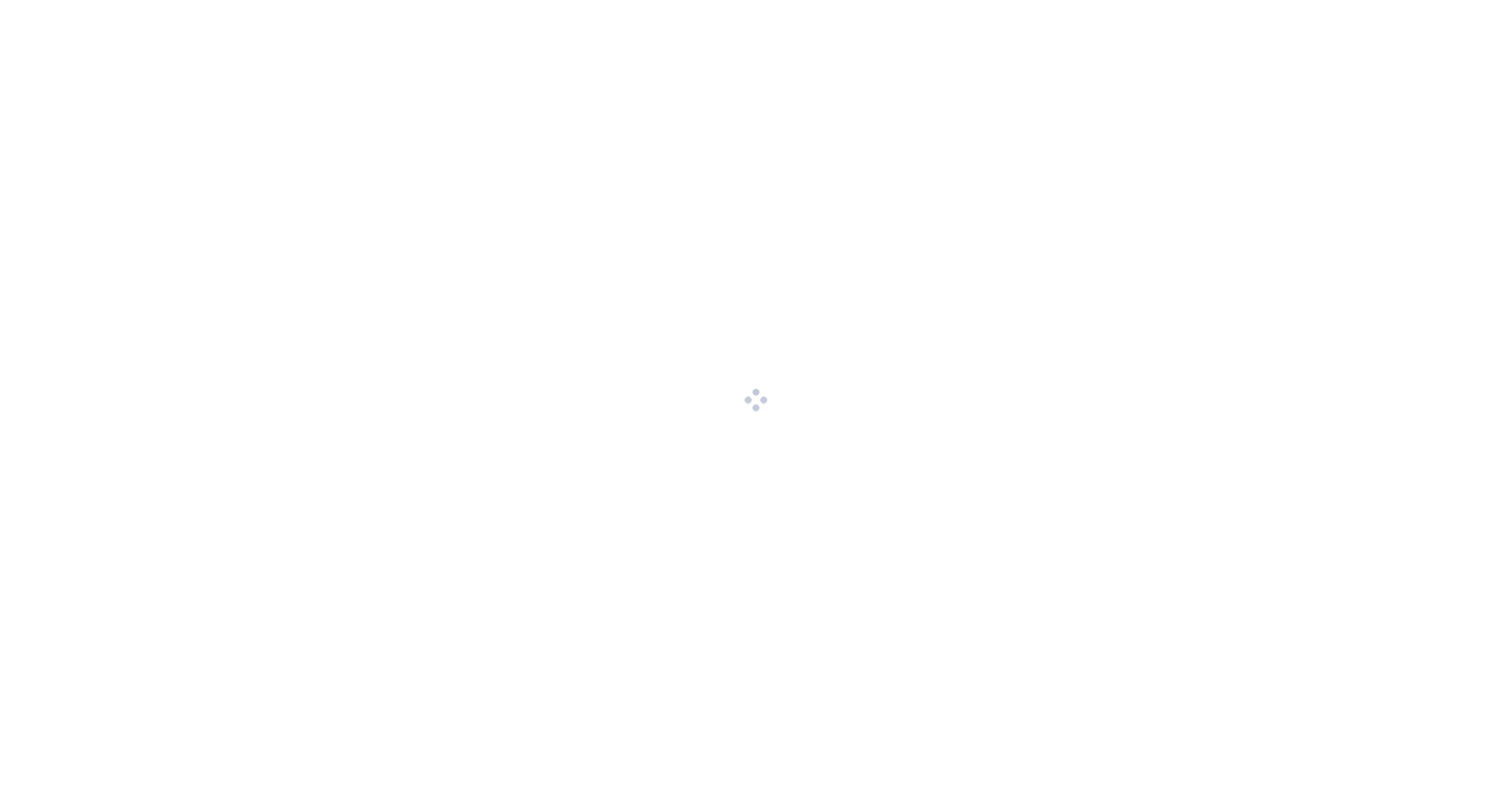 scroll, scrollTop: 0, scrollLeft: 0, axis: both 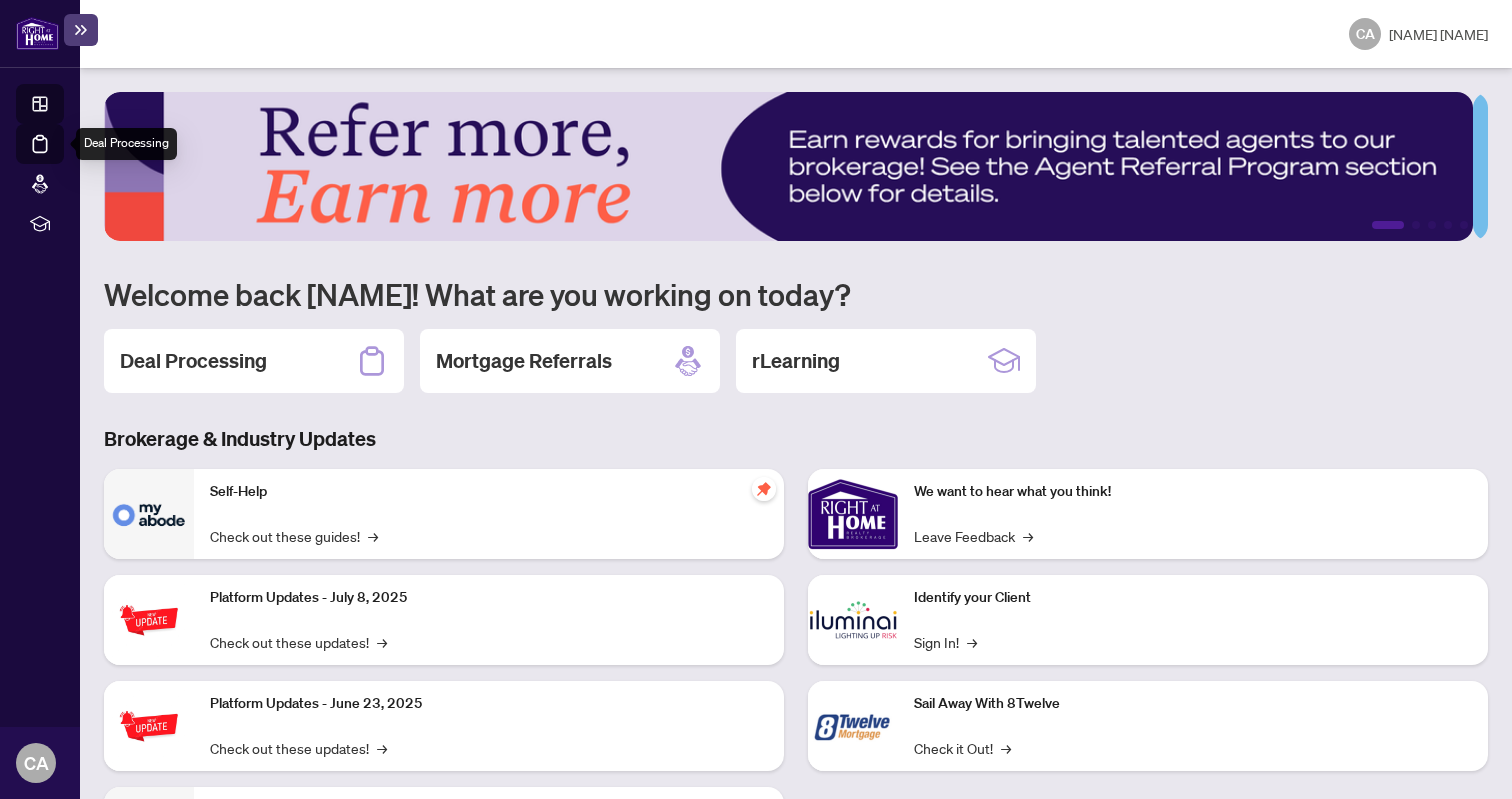 click on "Deal Processing" at bounding box center [63, 158] 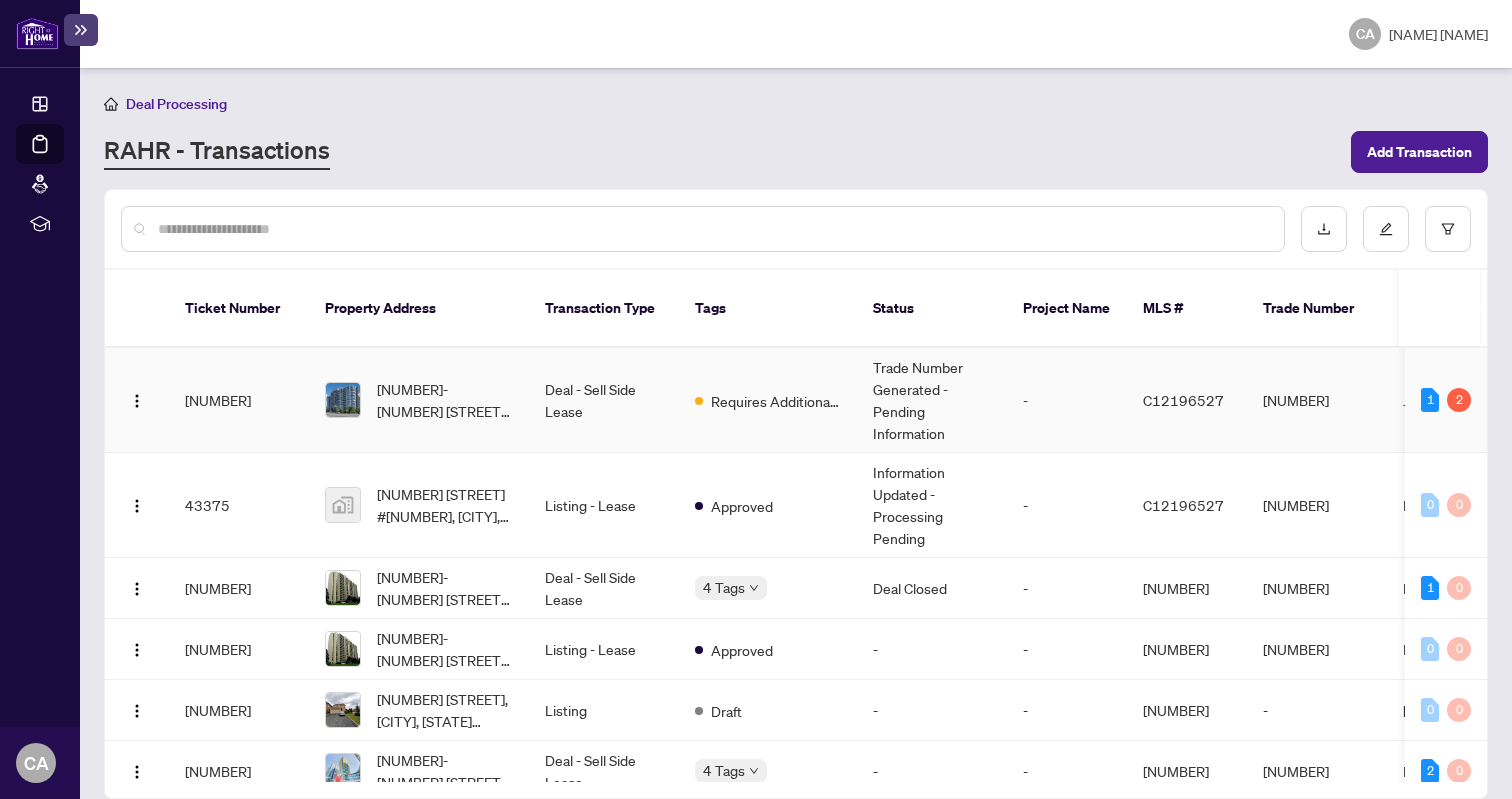 click on "Trade Number Generated - Pending Information" at bounding box center [932, 400] 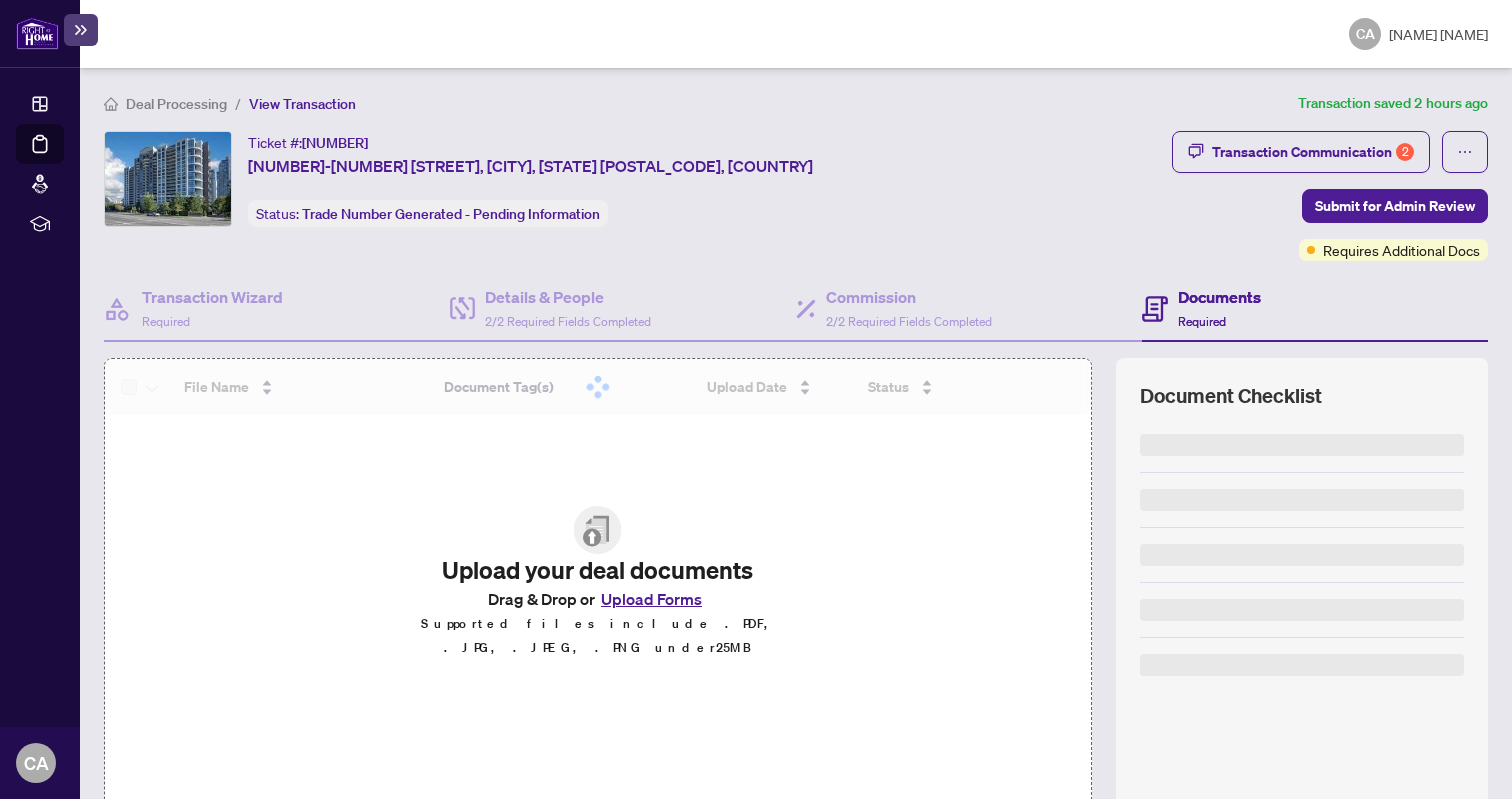 scroll, scrollTop: 90, scrollLeft: 0, axis: vertical 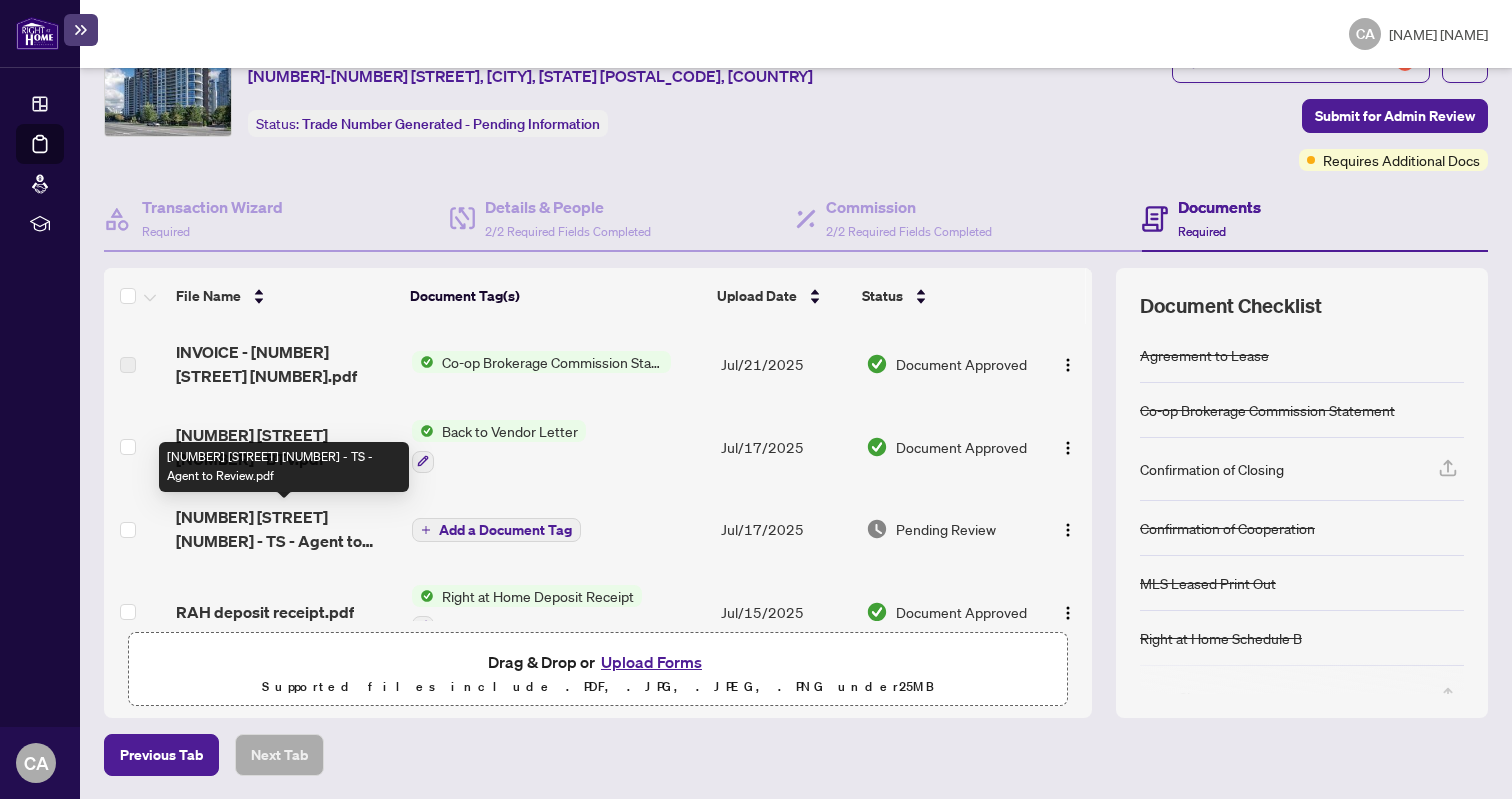 click on "[NUMBER] [STREET] [NUMBER] - TS - Agent to Review.pdf" at bounding box center (286, 529) 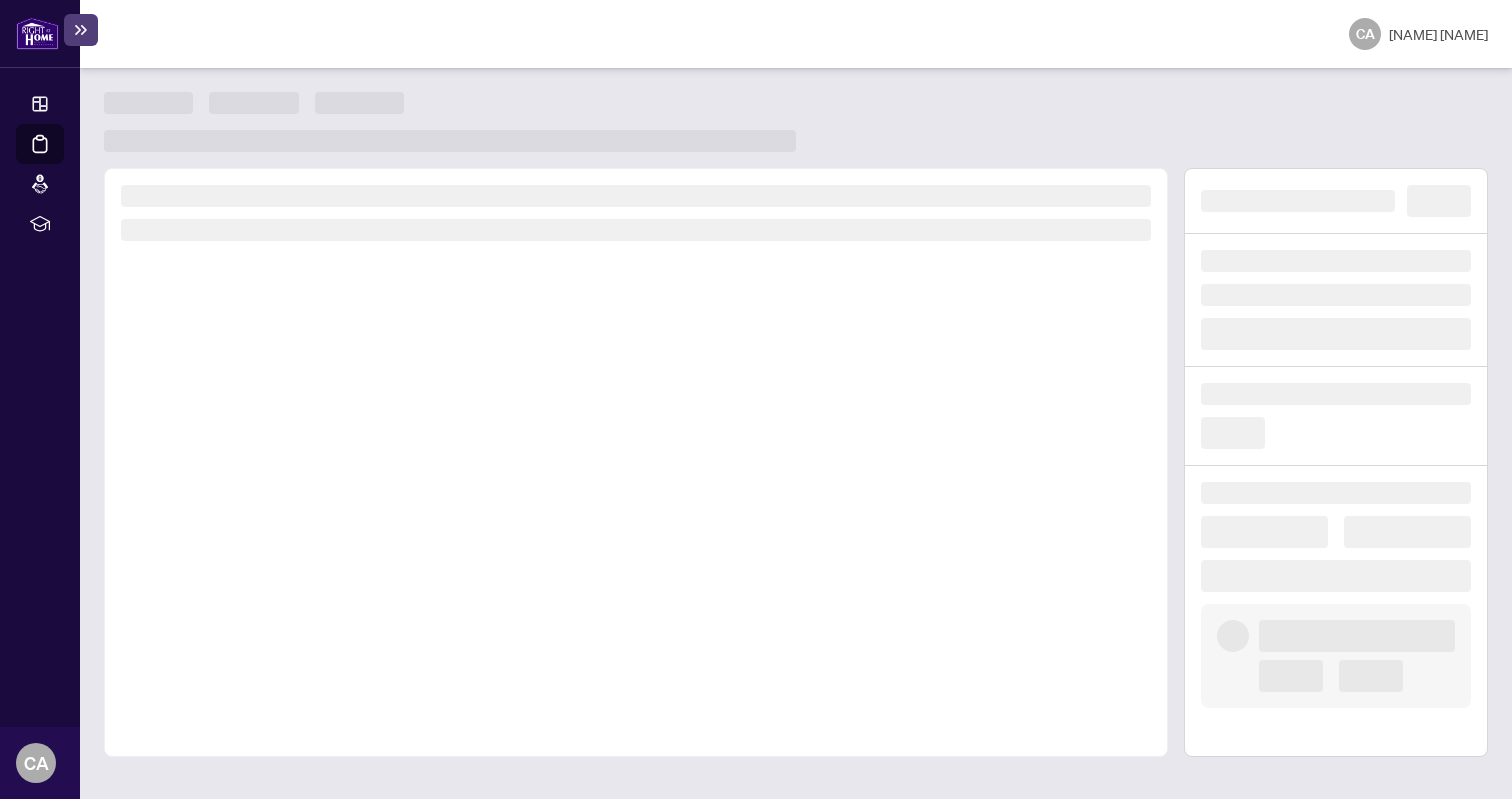 scroll, scrollTop: 0, scrollLeft: 0, axis: both 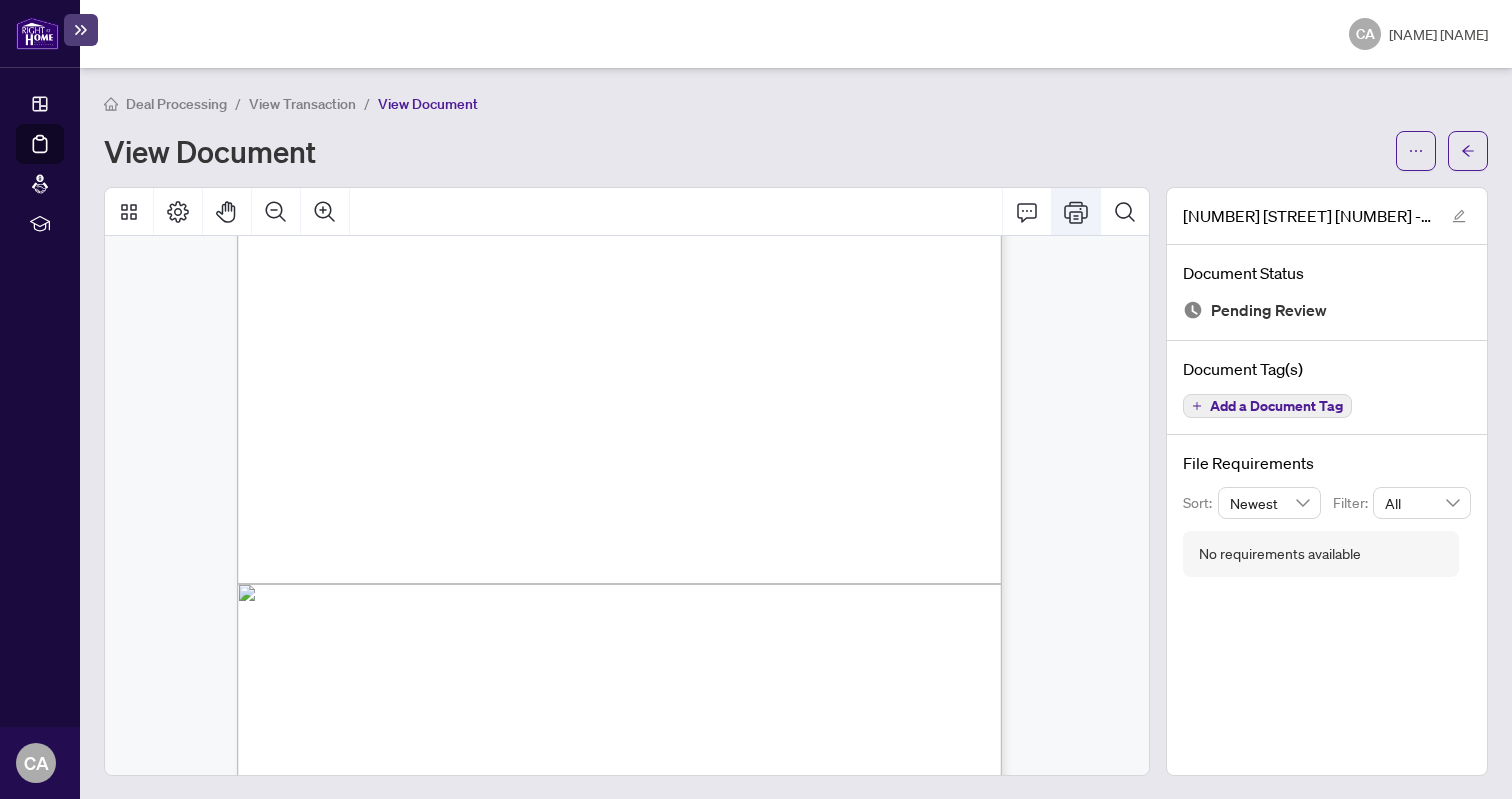 click 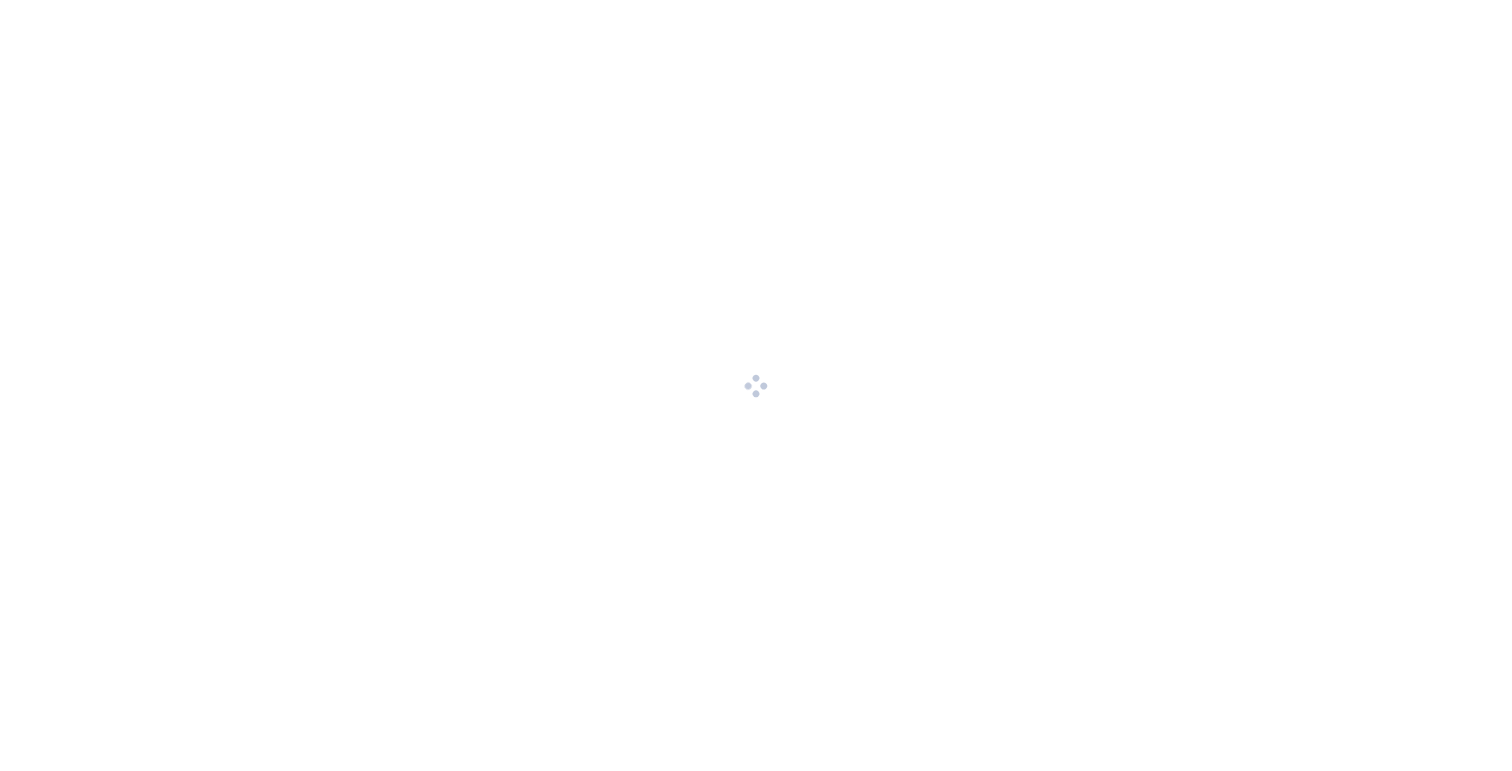 scroll, scrollTop: 0, scrollLeft: 0, axis: both 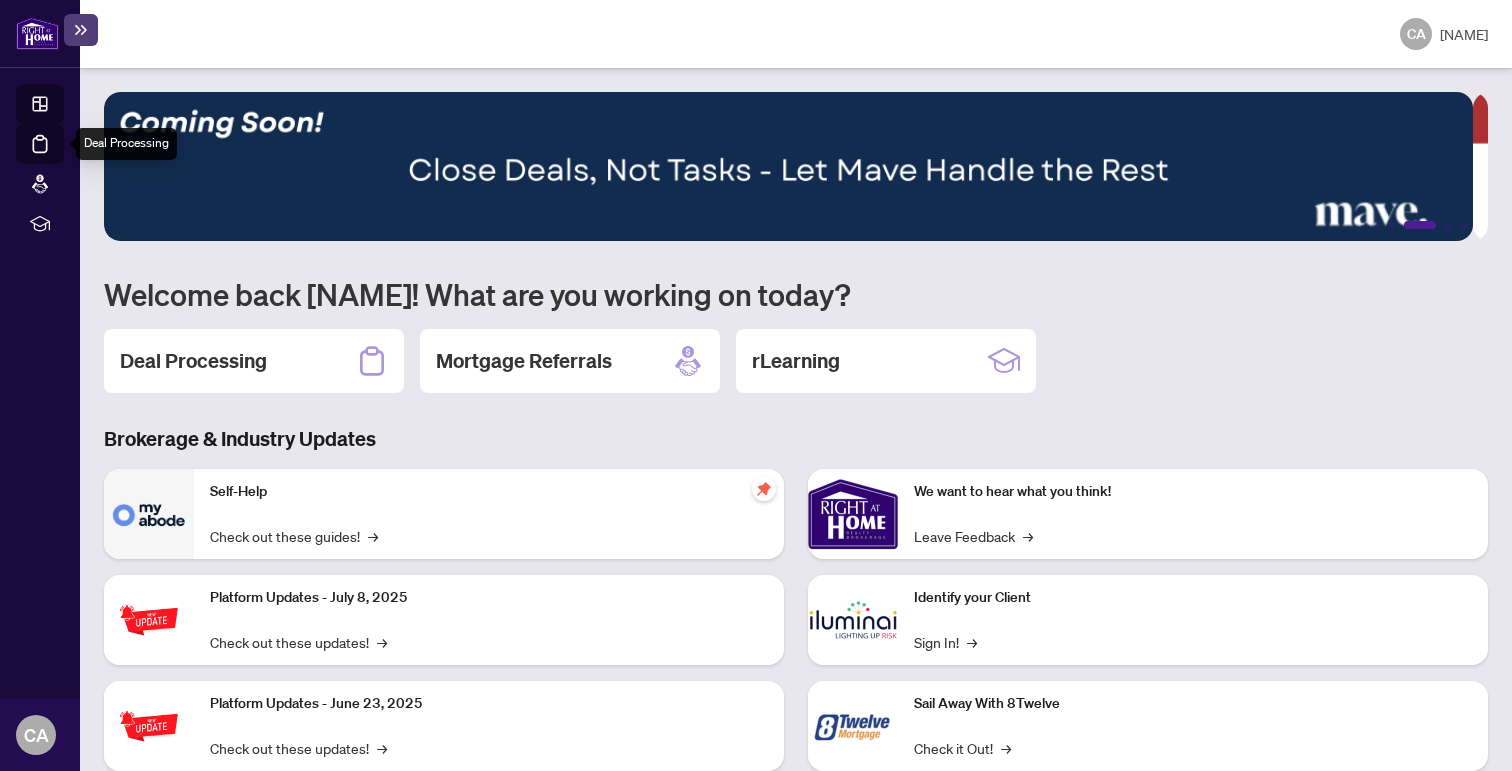 click on "Deal Processing" at bounding box center [63, 158] 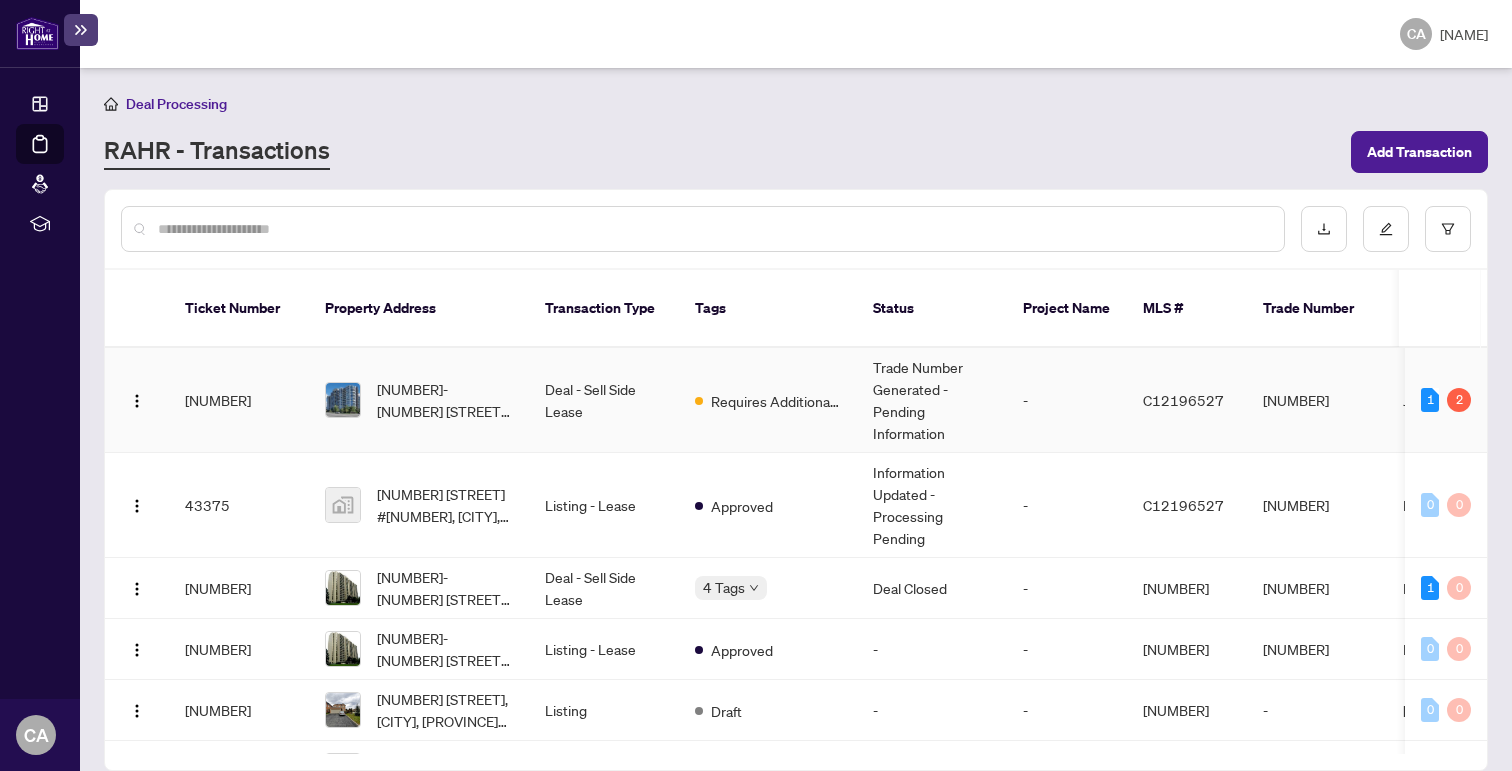 click on "Deal - Sell Side Lease" at bounding box center [604, 400] 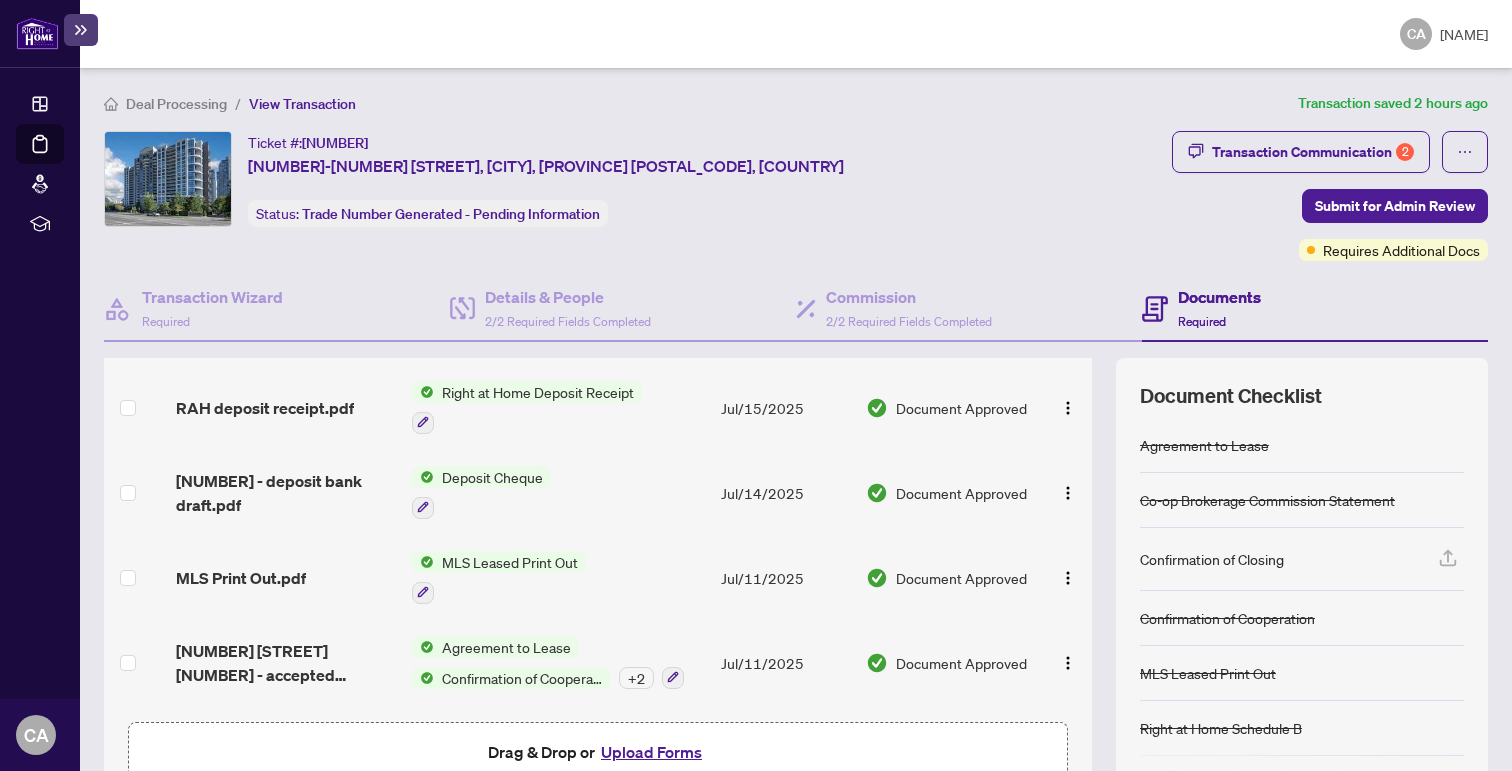 scroll, scrollTop: 379, scrollLeft: 0, axis: vertical 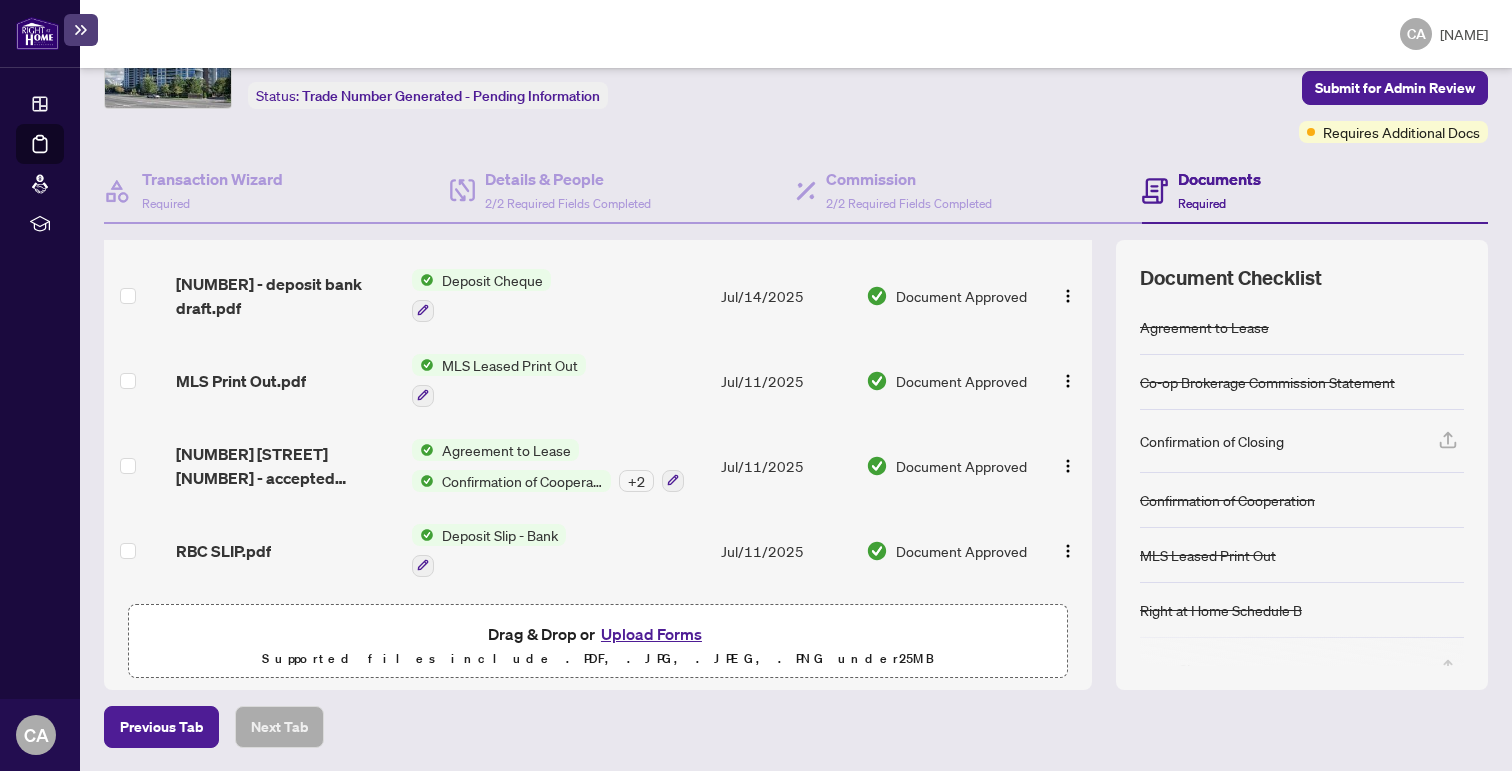 click on "Upload Forms" at bounding box center [651, 634] 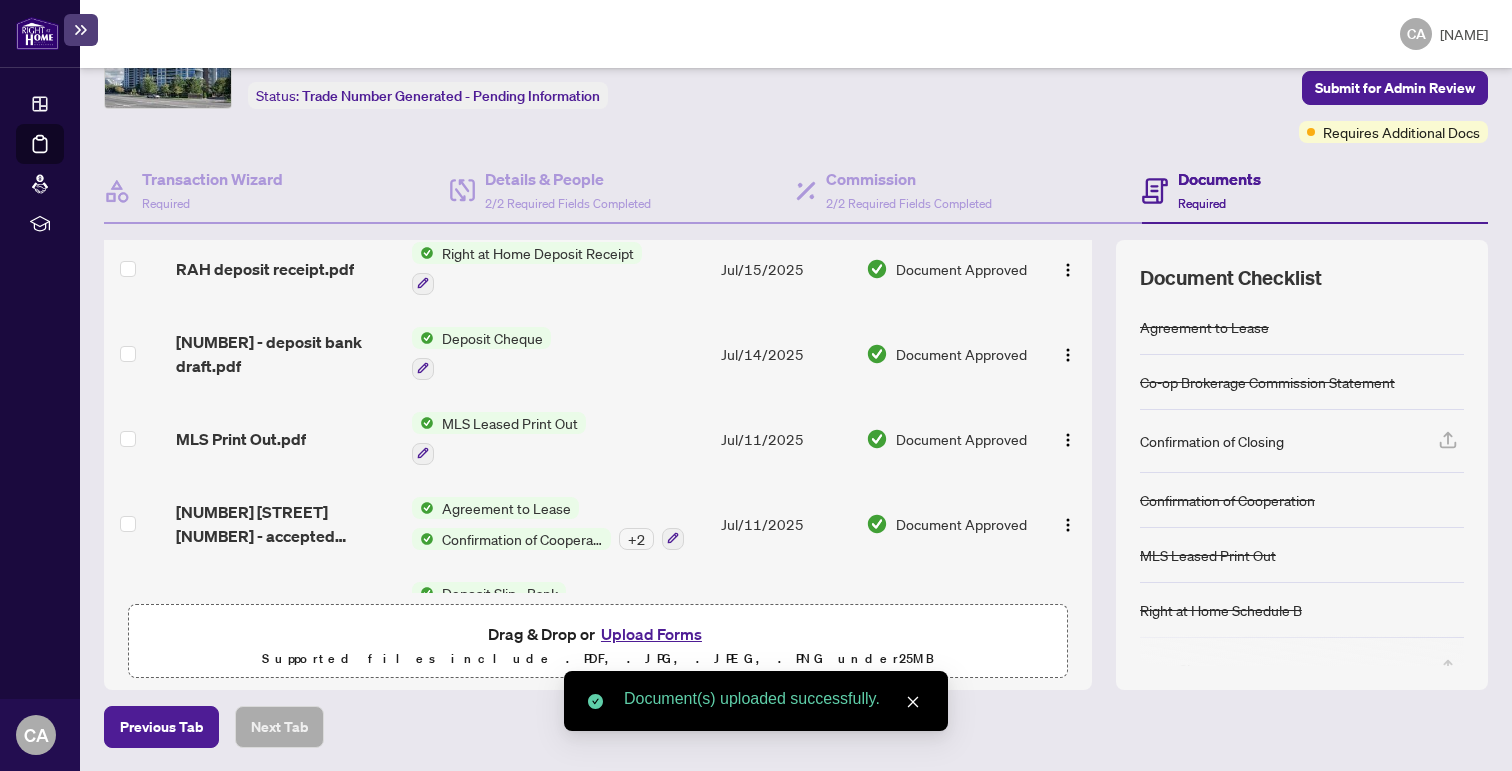 scroll, scrollTop: 77, scrollLeft: 0, axis: vertical 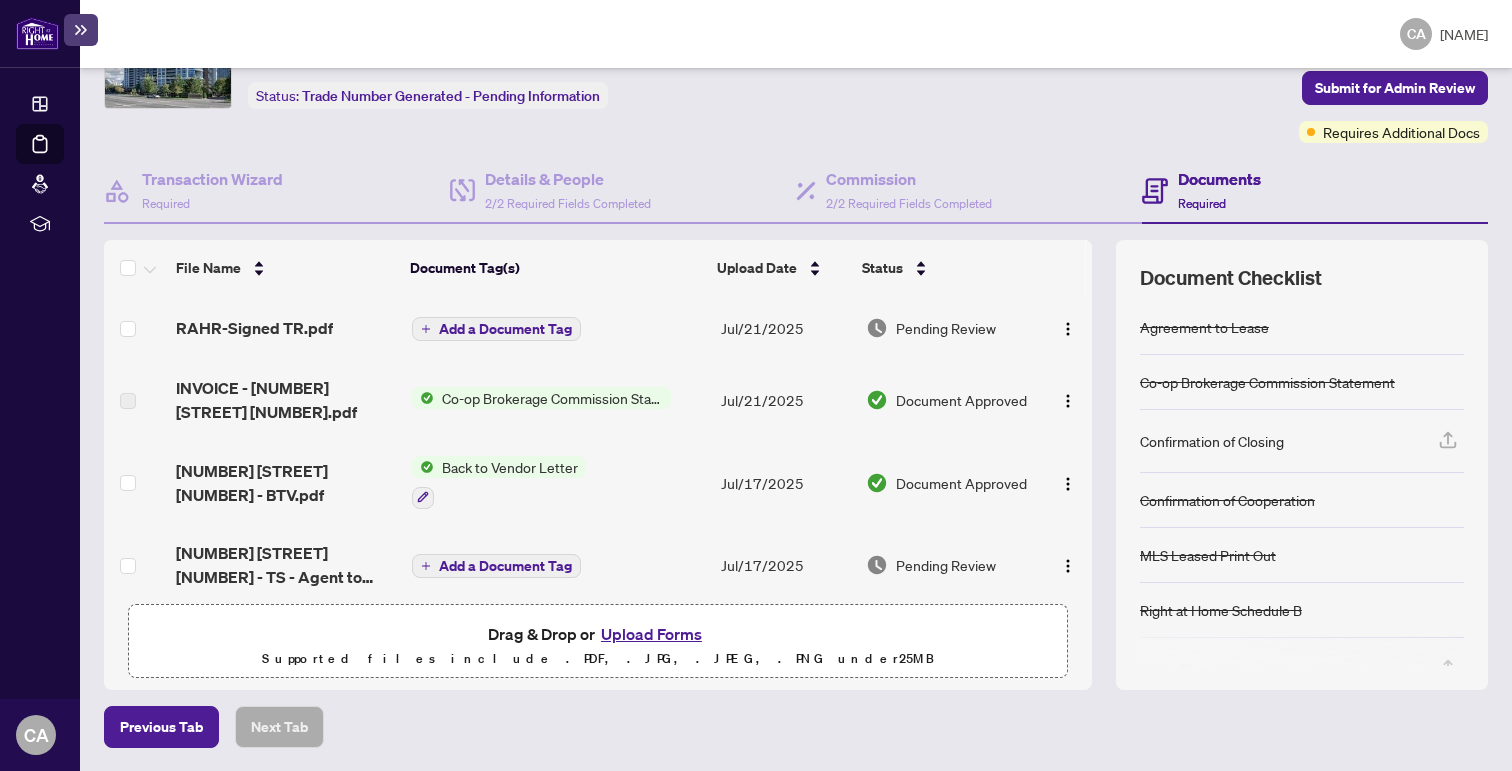 click on "Add a Document Tag" at bounding box center [505, 329] 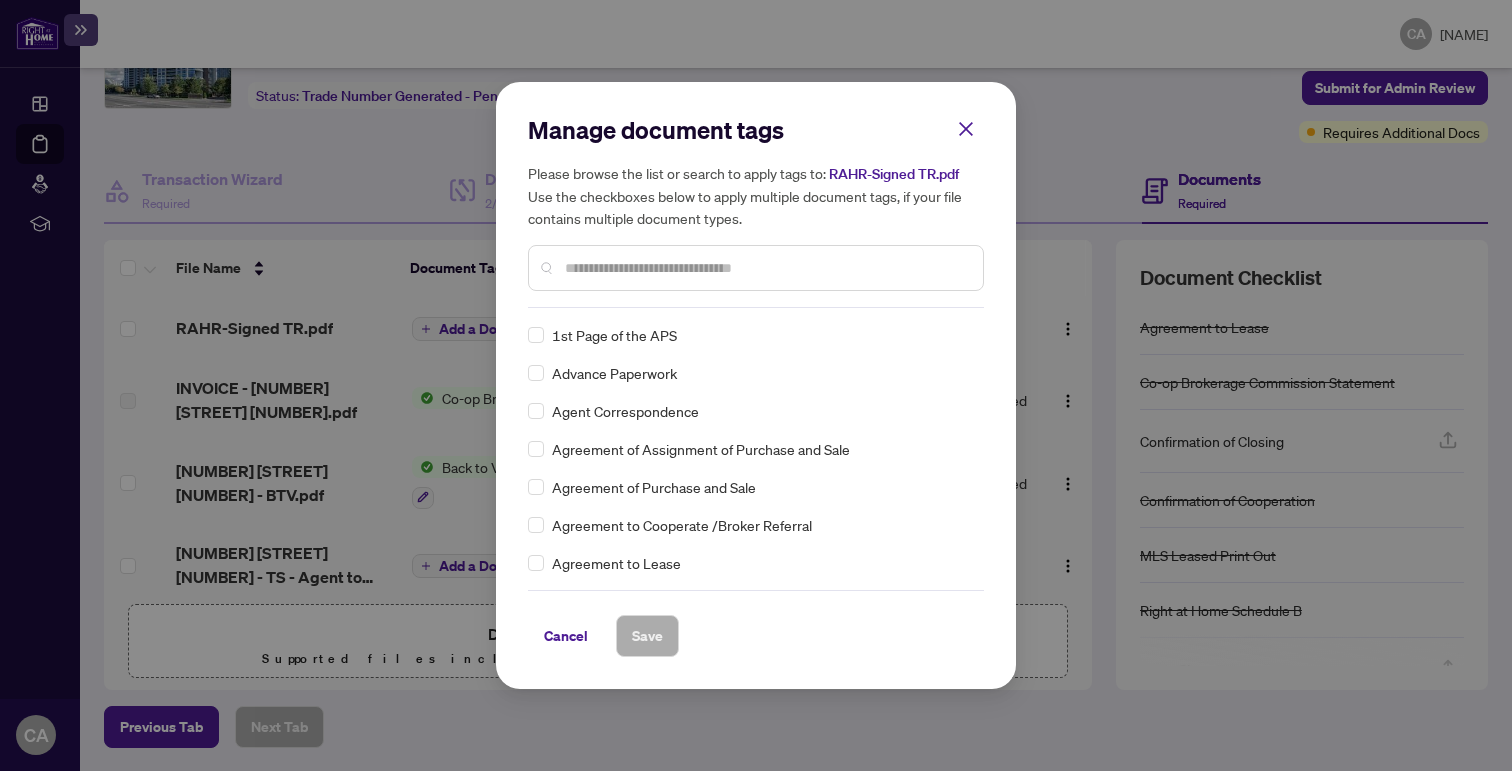 click on "Manage document tags Please browse the list or search to apply tags to:   RAHR-Signed TR.pdf   Use the checkboxes below to apply multiple document tags, if your file contains multiple document types.   1st Page of the APS Advance Paperwork Agent Correspondence Agreement of Assignment of Purchase and Sale Agreement of Purchase and Sale Agreement to Cooperate /Broker Referral Agreement to Lease Articles of Incorporation Back to Vendor Letter Belongs to Another Transaction Builder's Consent Buyer Designated Representation Agreement Buyer Designated Representation Agreement Buyers Lawyer Information Certificate of Estate Trustee(s) Client Refused to Sign Closing Date Change Co-op Brokerage Commission Statement Co-op EFT Co-operating Indemnity Agreement Commission Adjustment Commission Agreement Commission Calculation Commission Statement Sent Commission Statement Sent to Landlord Commission Statement Sent to Lawyer Commission Statement Sent to Listing Brokerage Commission Statement Sent to Vendor Correspondence" at bounding box center [756, 385] 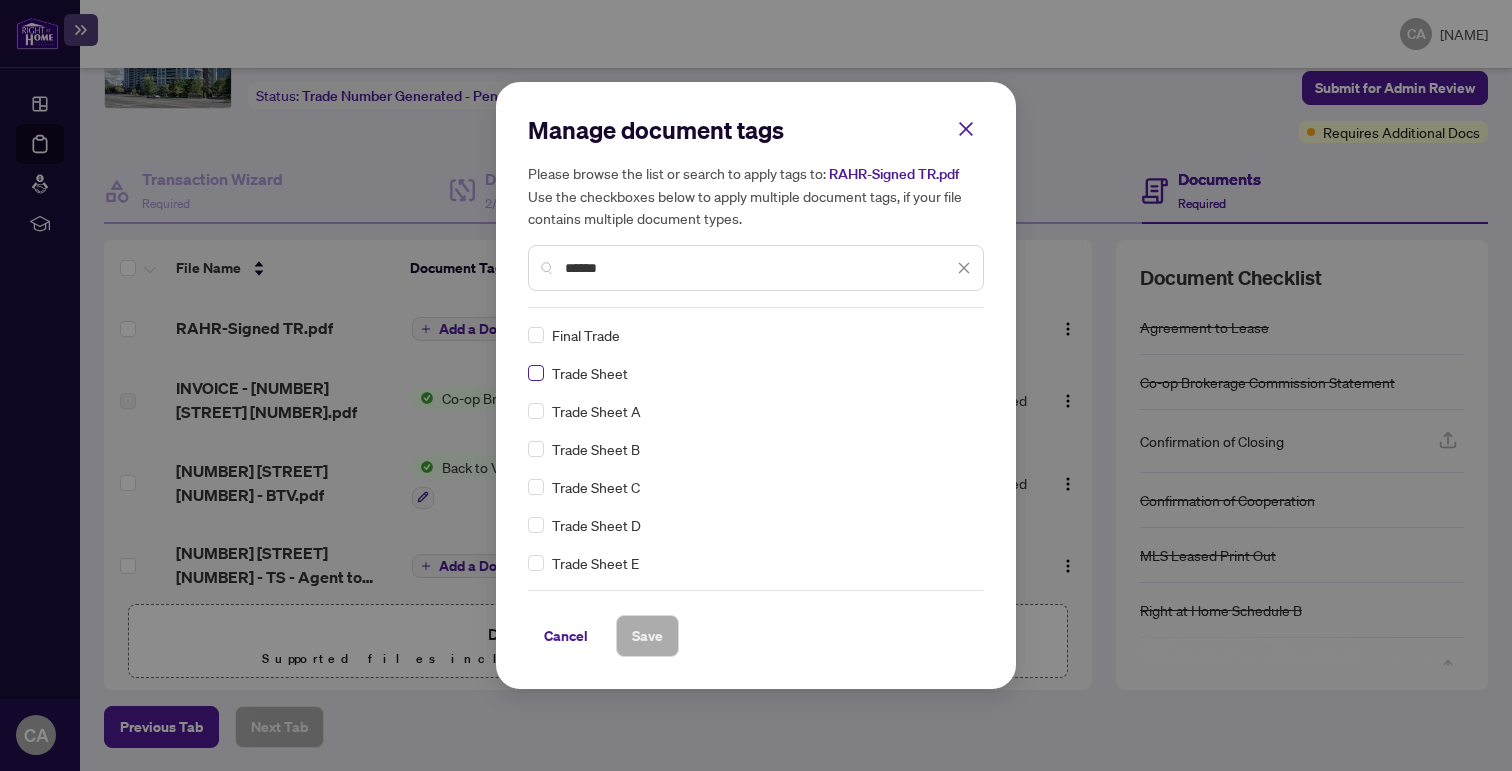 type on "*****" 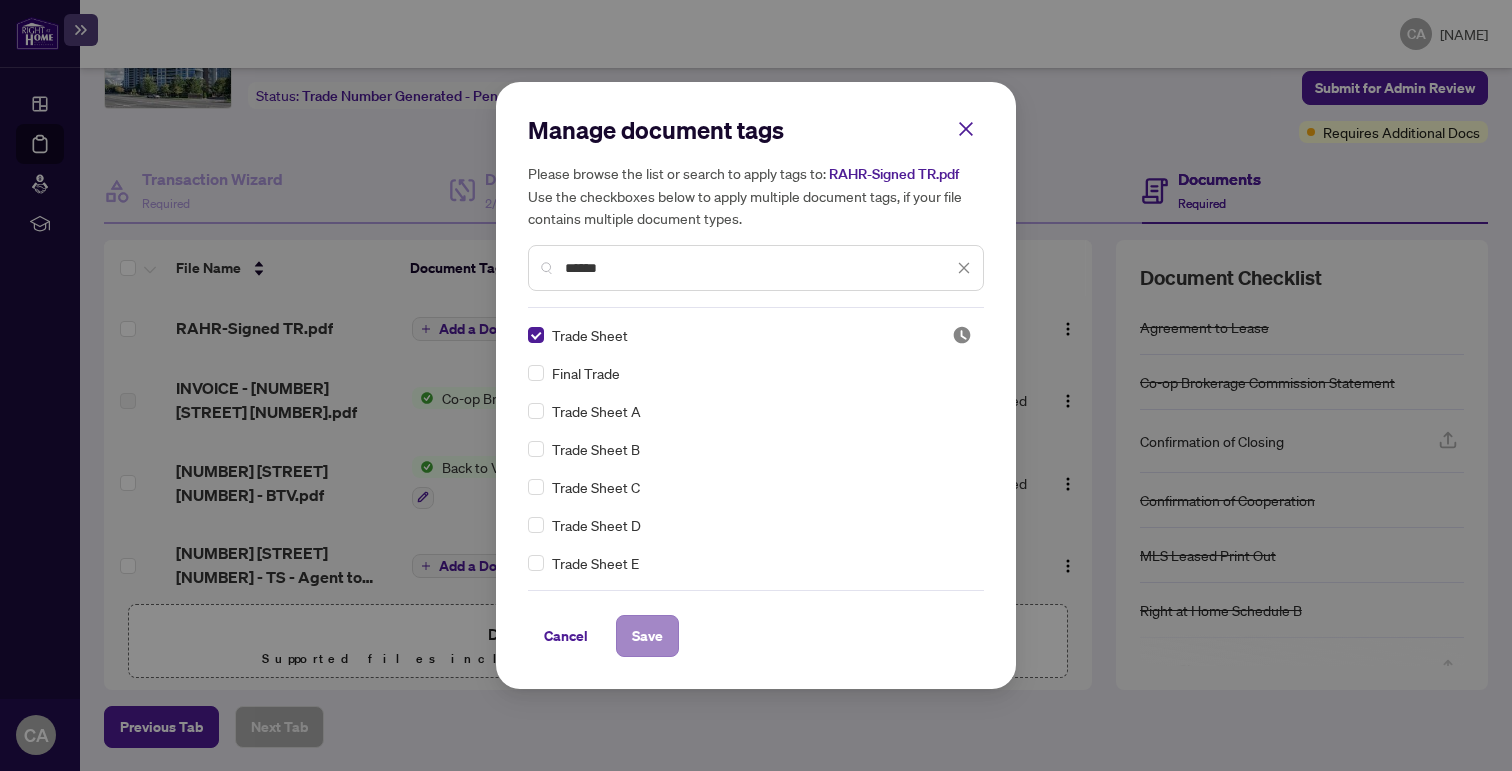 click on "Save" at bounding box center [647, 636] 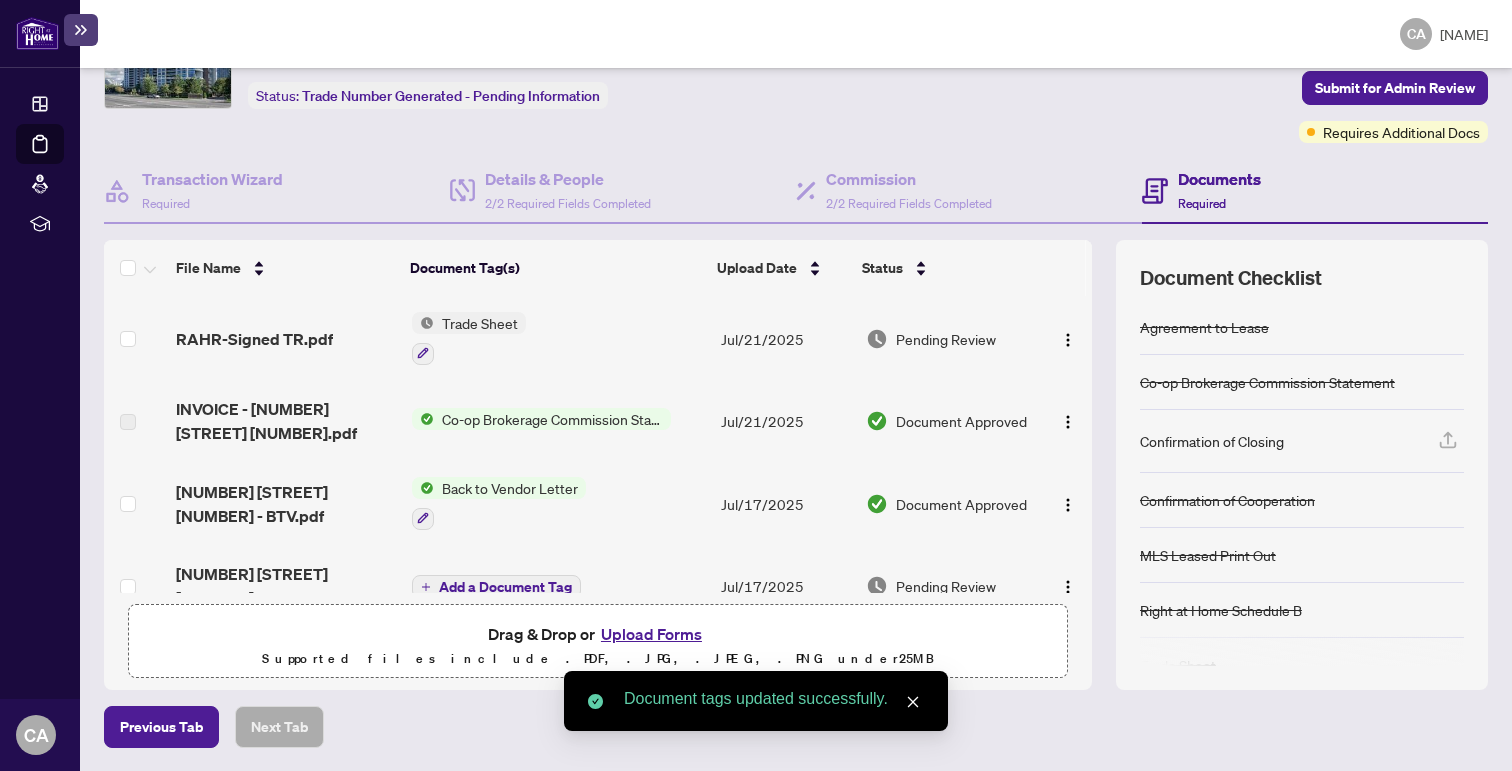 scroll, scrollTop: 0, scrollLeft: 0, axis: both 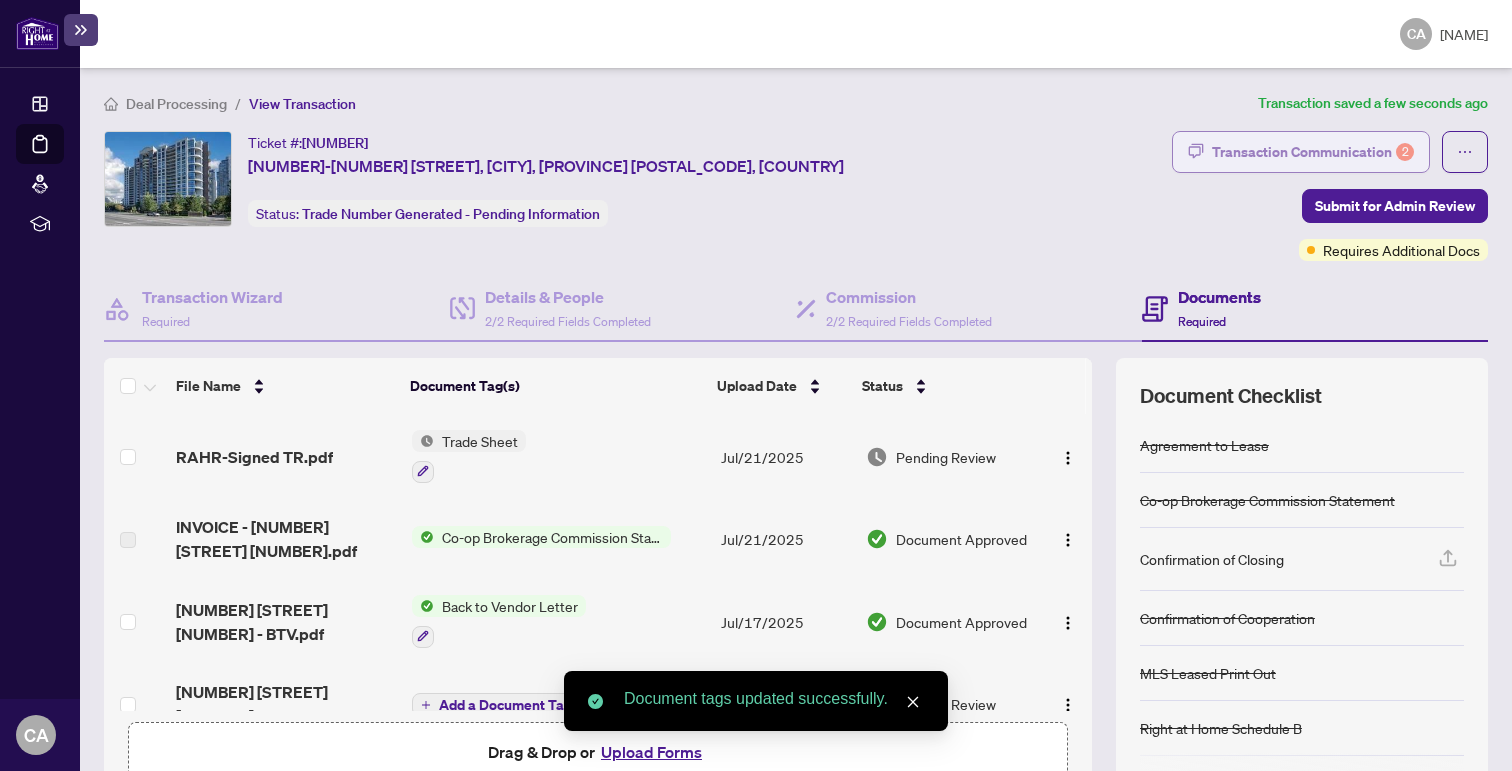 click on "Transaction Communication 2" at bounding box center [1313, 152] 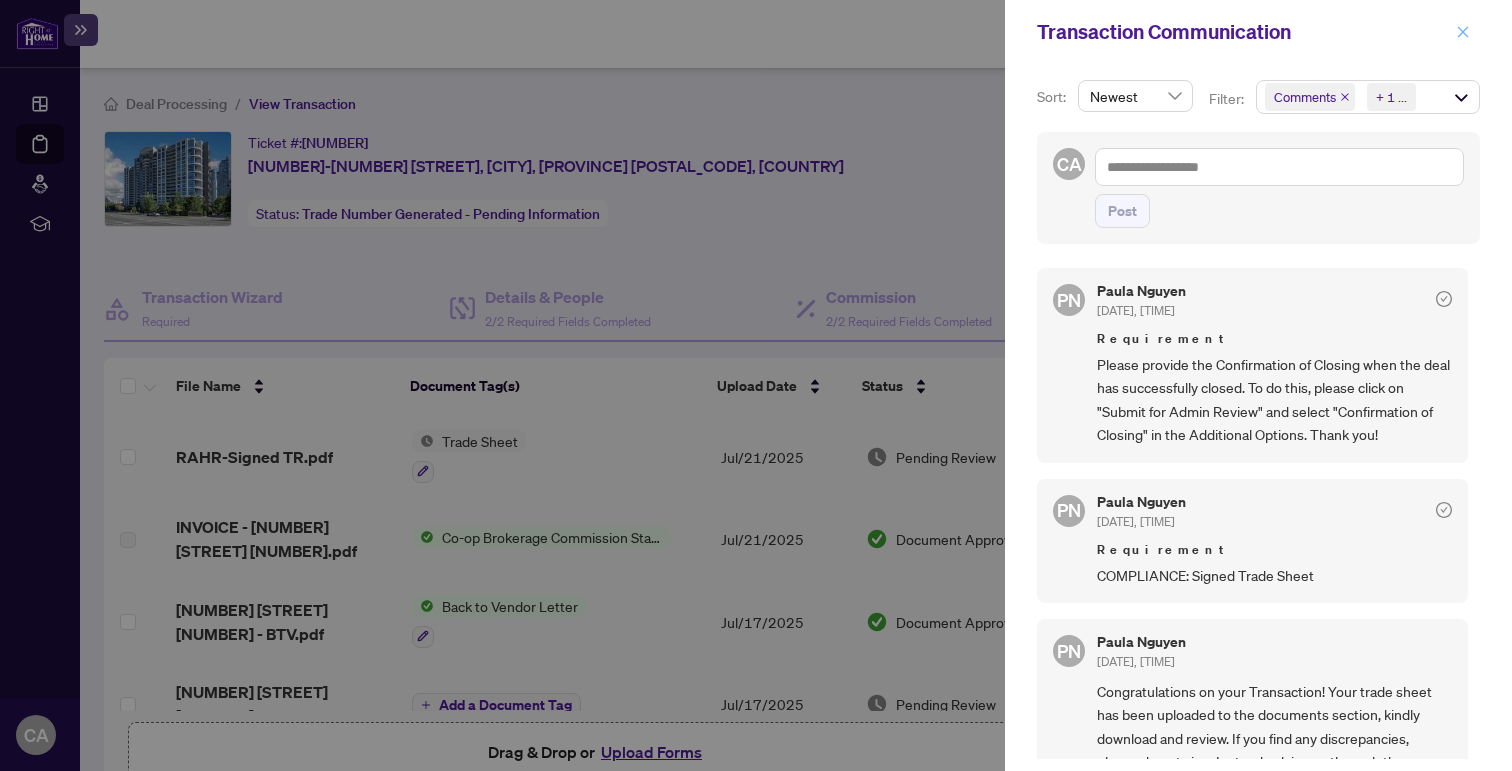 click at bounding box center [1463, 32] 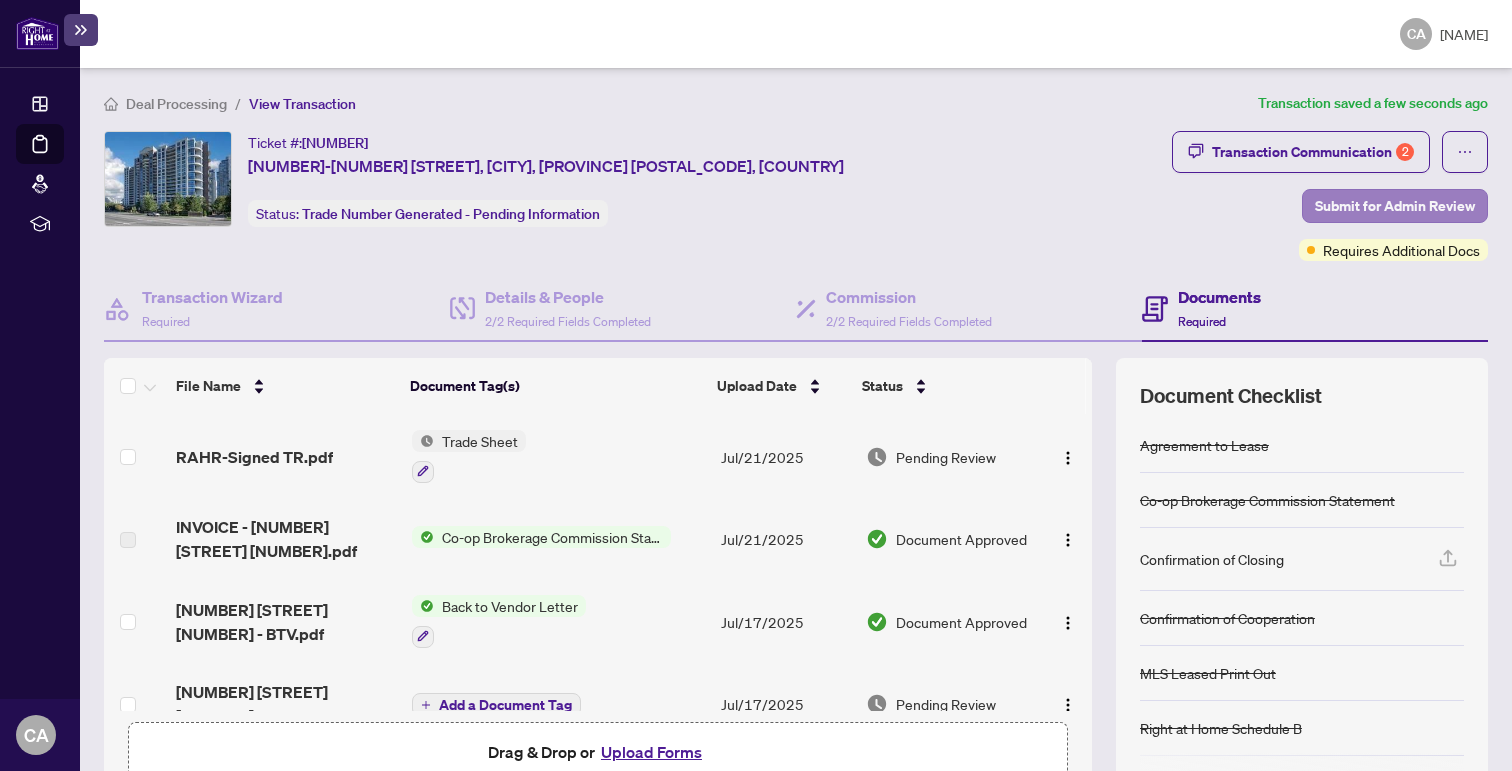 click on "Submit for Admin Review" at bounding box center (1395, 206) 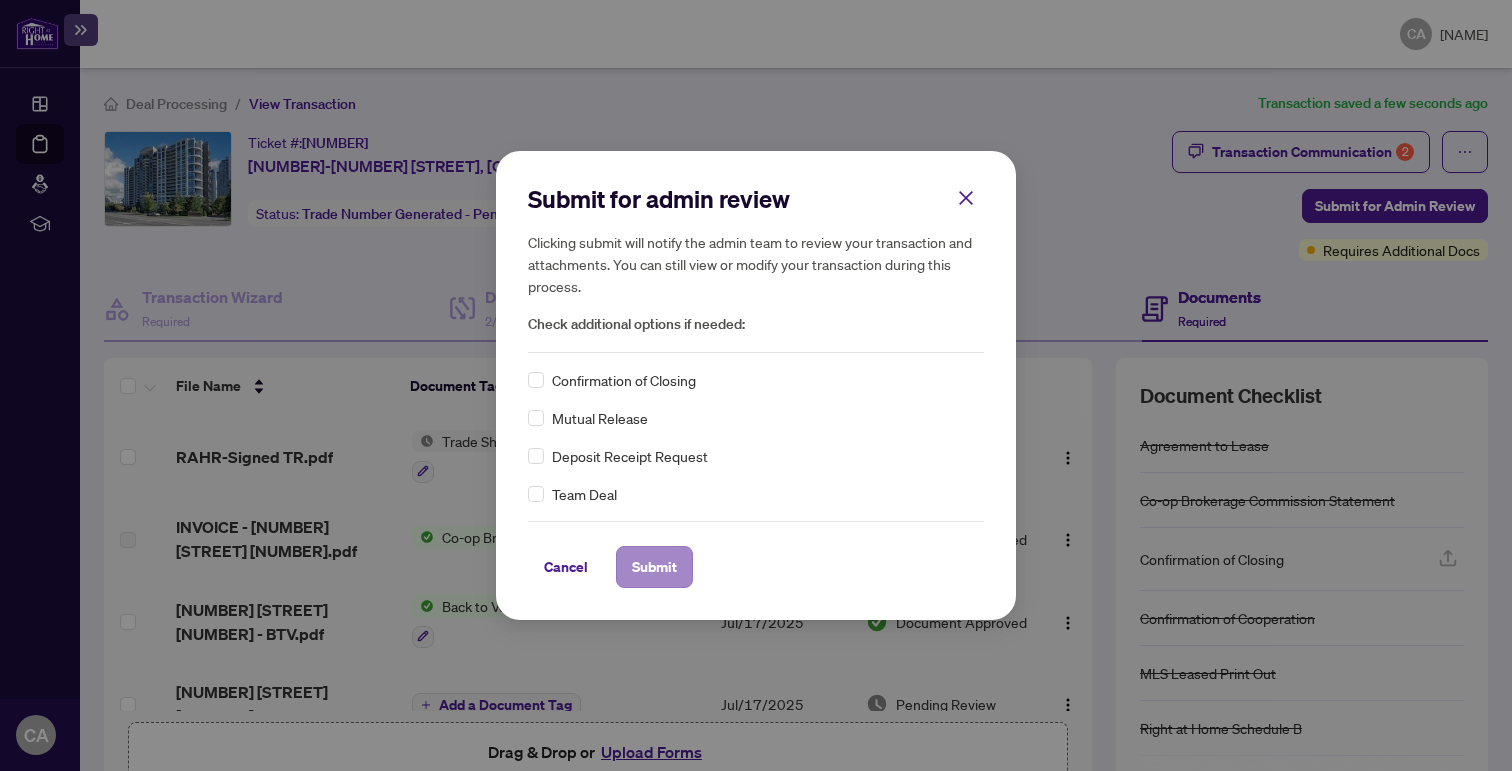 click on "Submit" at bounding box center (654, 567) 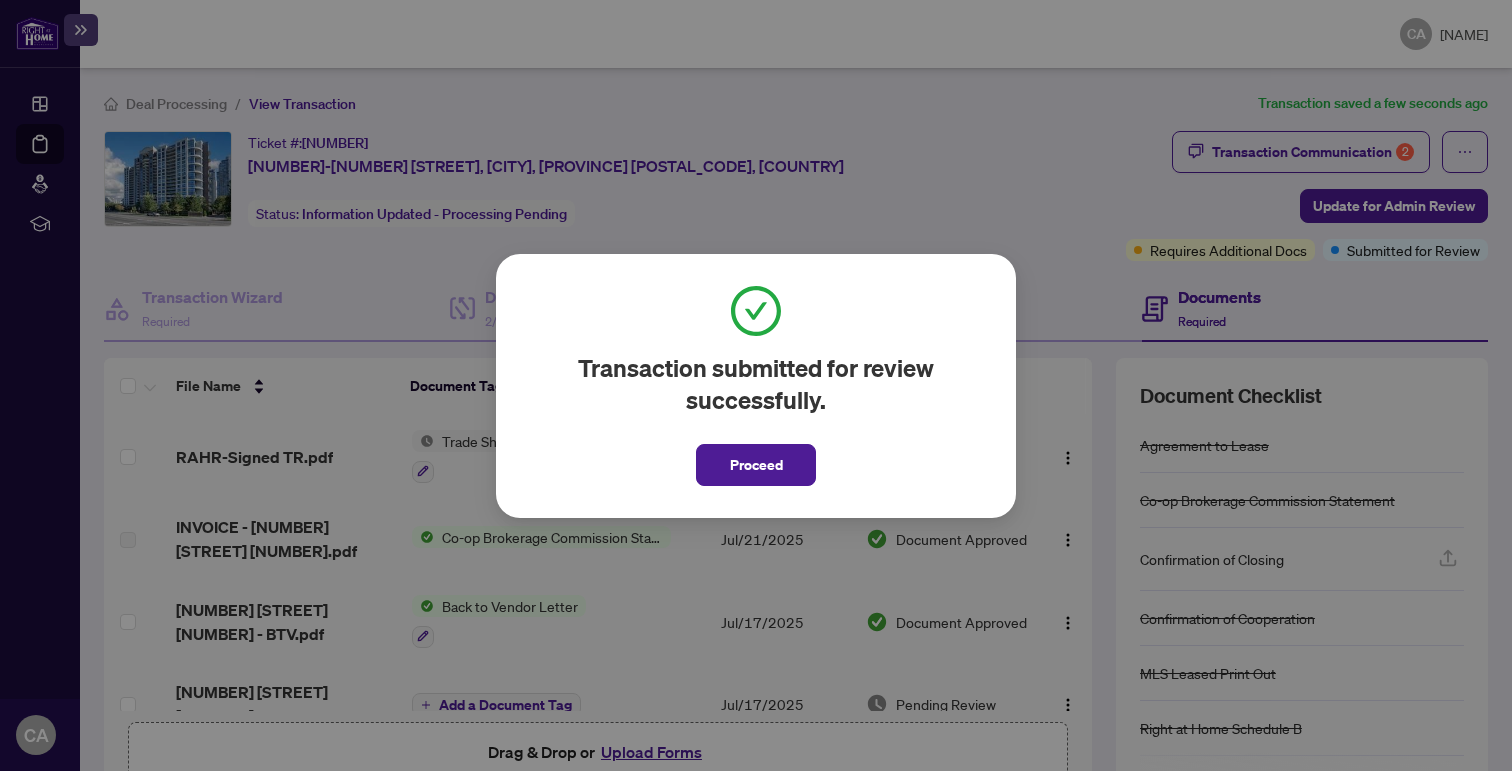 click on "Transaction submitted for review successfully. Proceed" at bounding box center (756, 386) 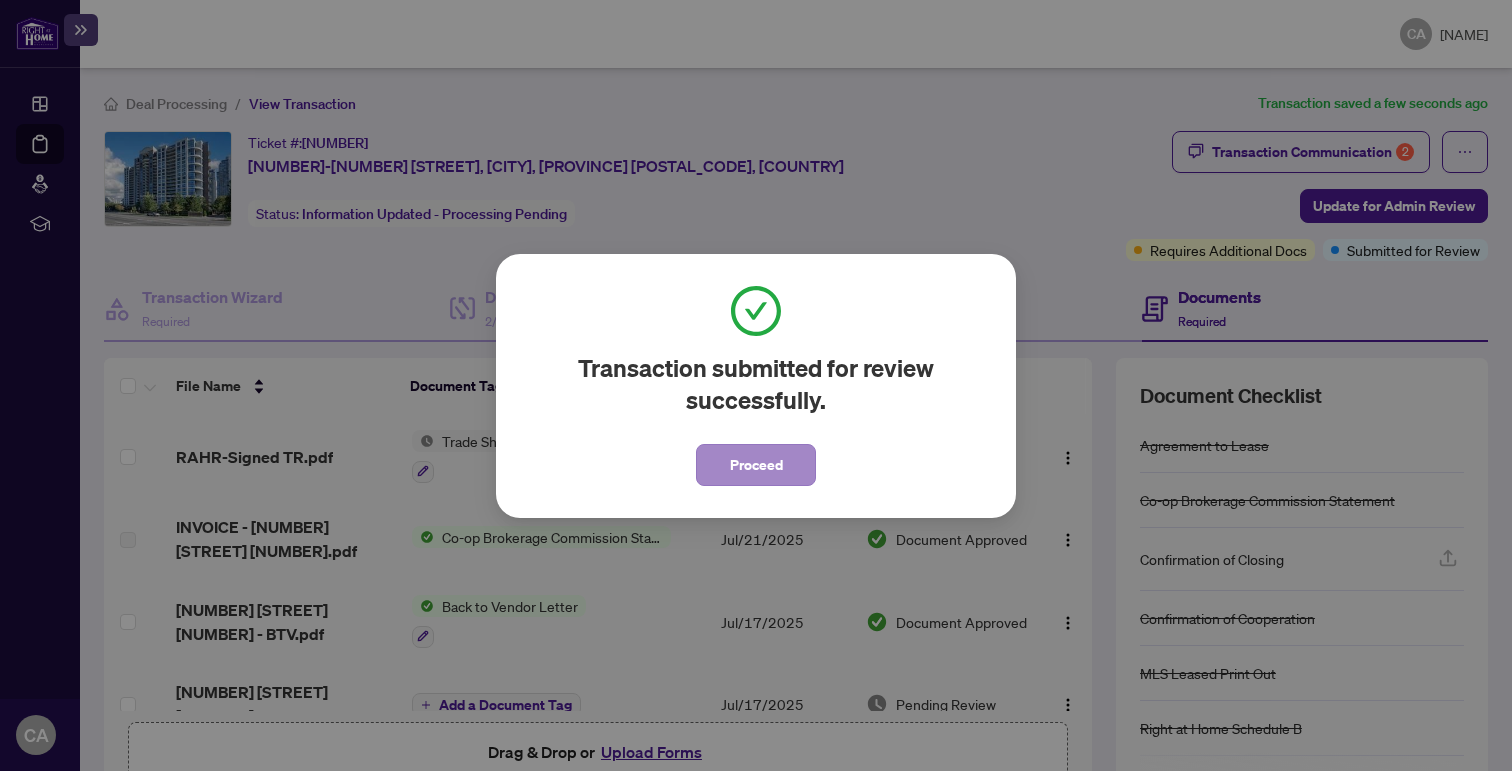 click on "Proceed" at bounding box center [756, 465] 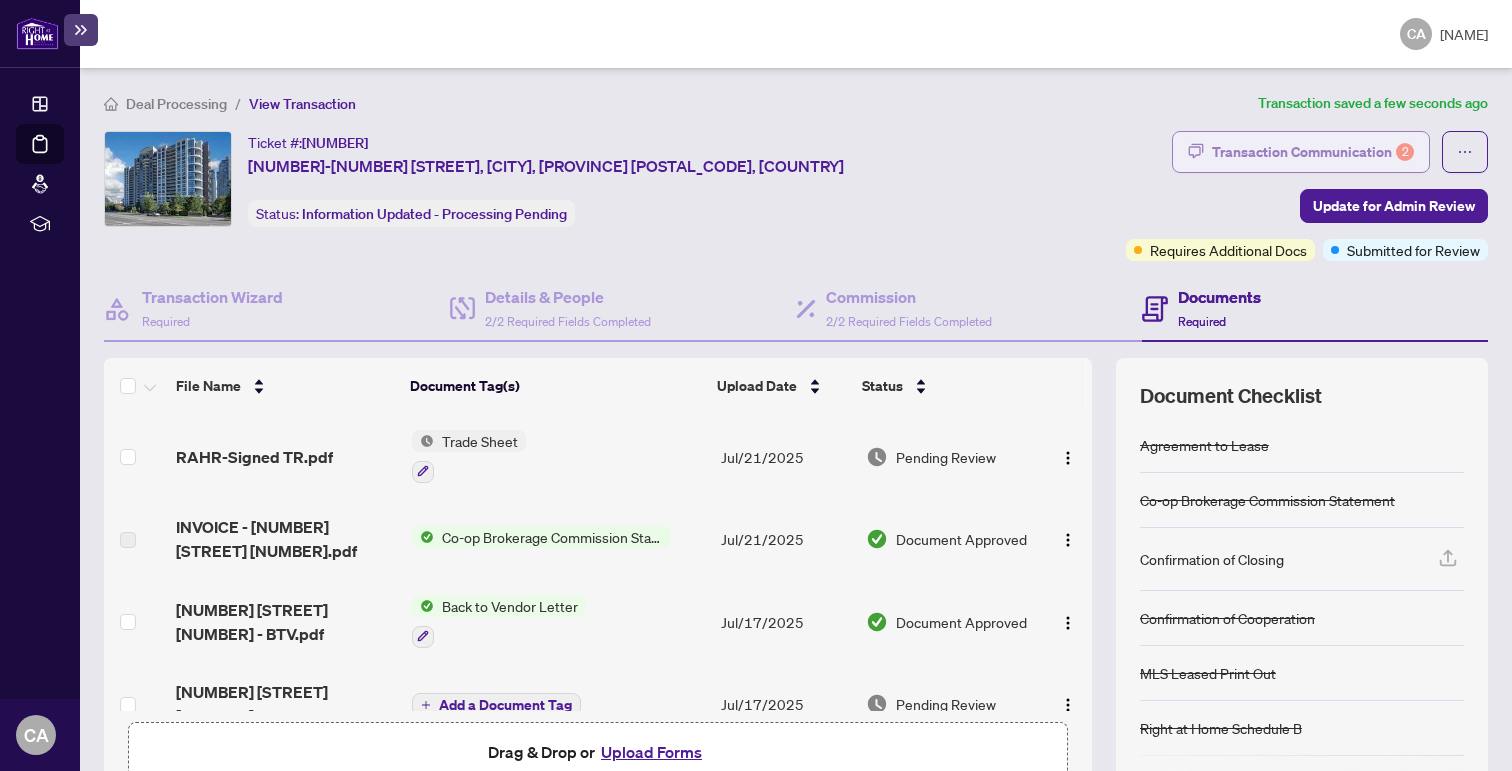 click on "Transaction Communication 2" at bounding box center [1313, 152] 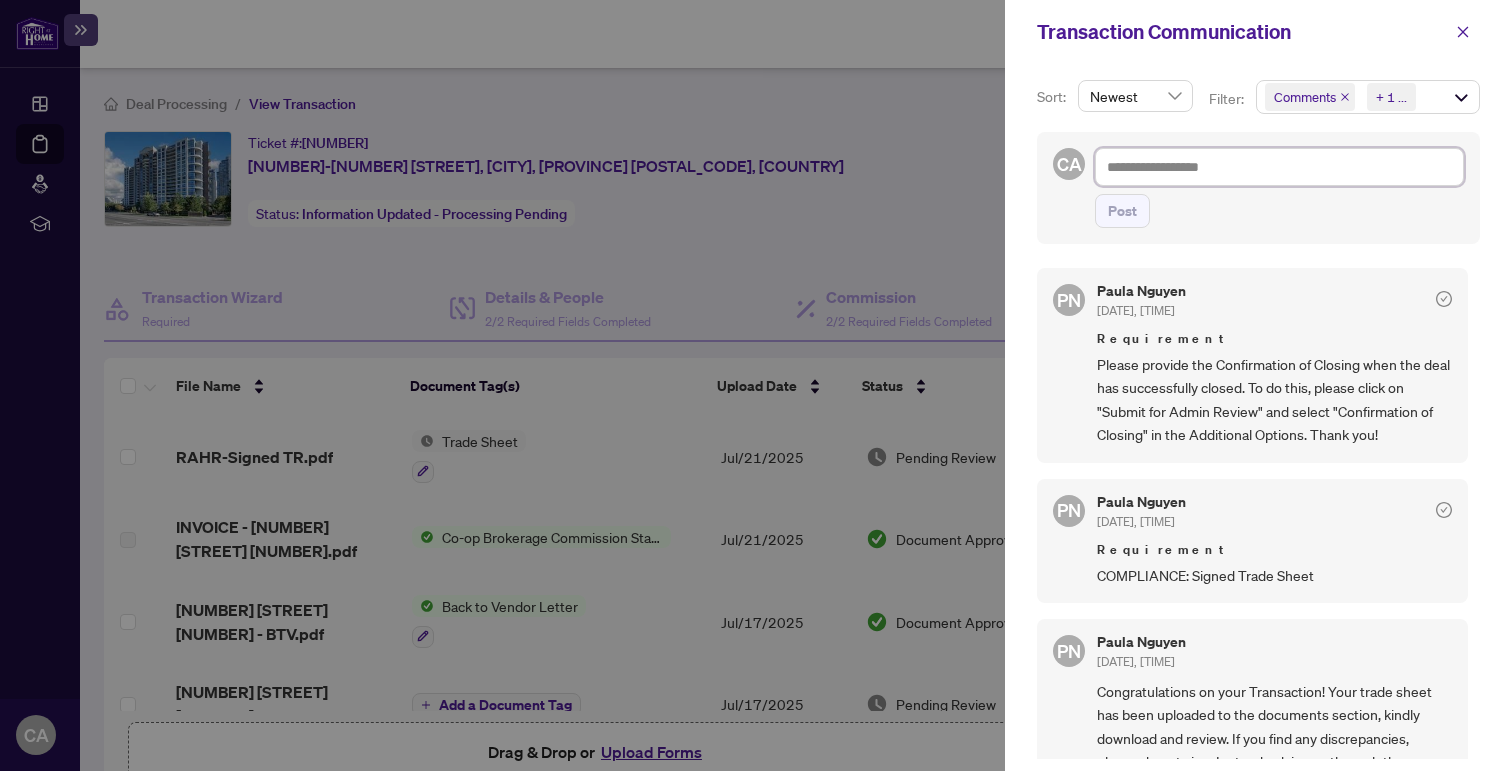 click at bounding box center [1279, 167] 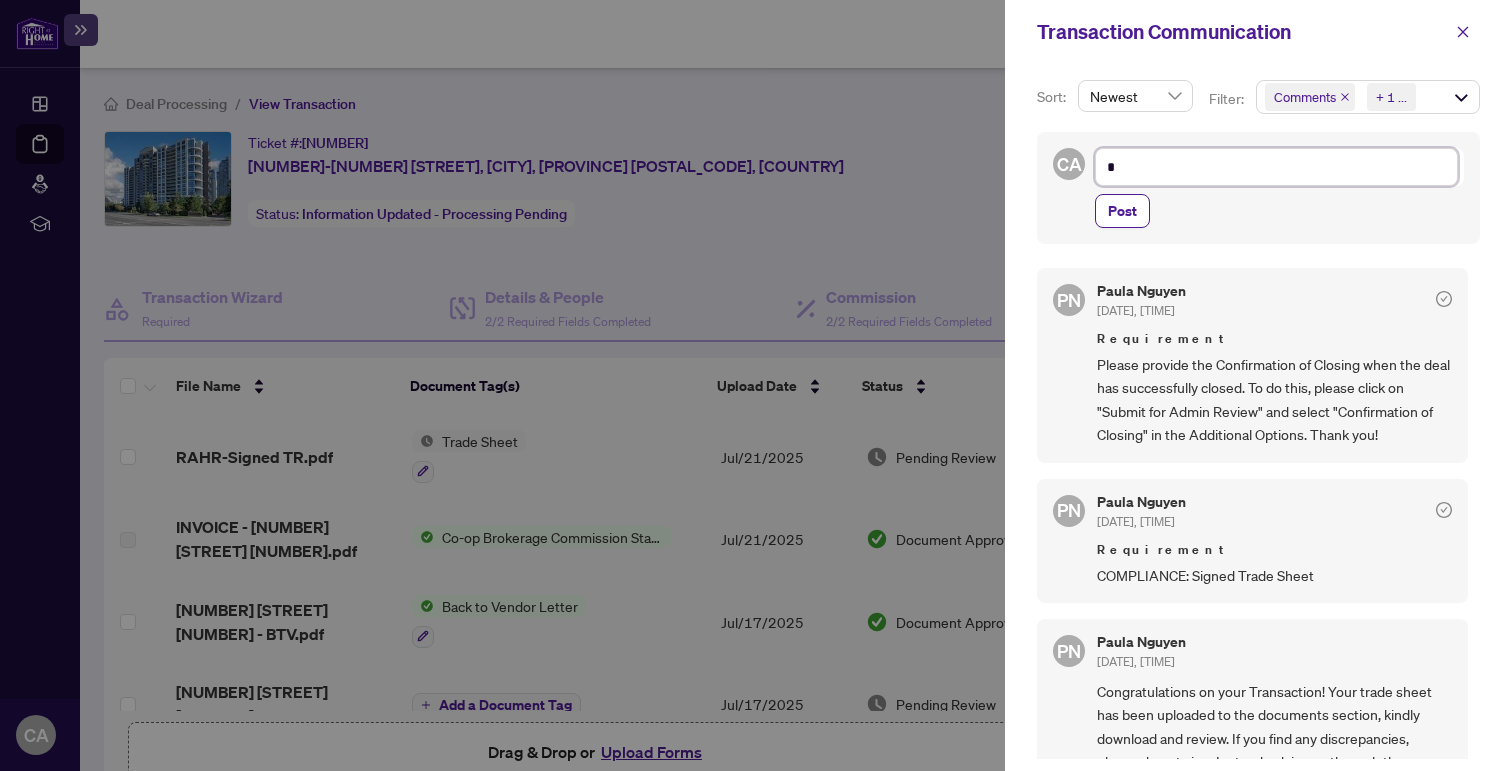 type on "**" 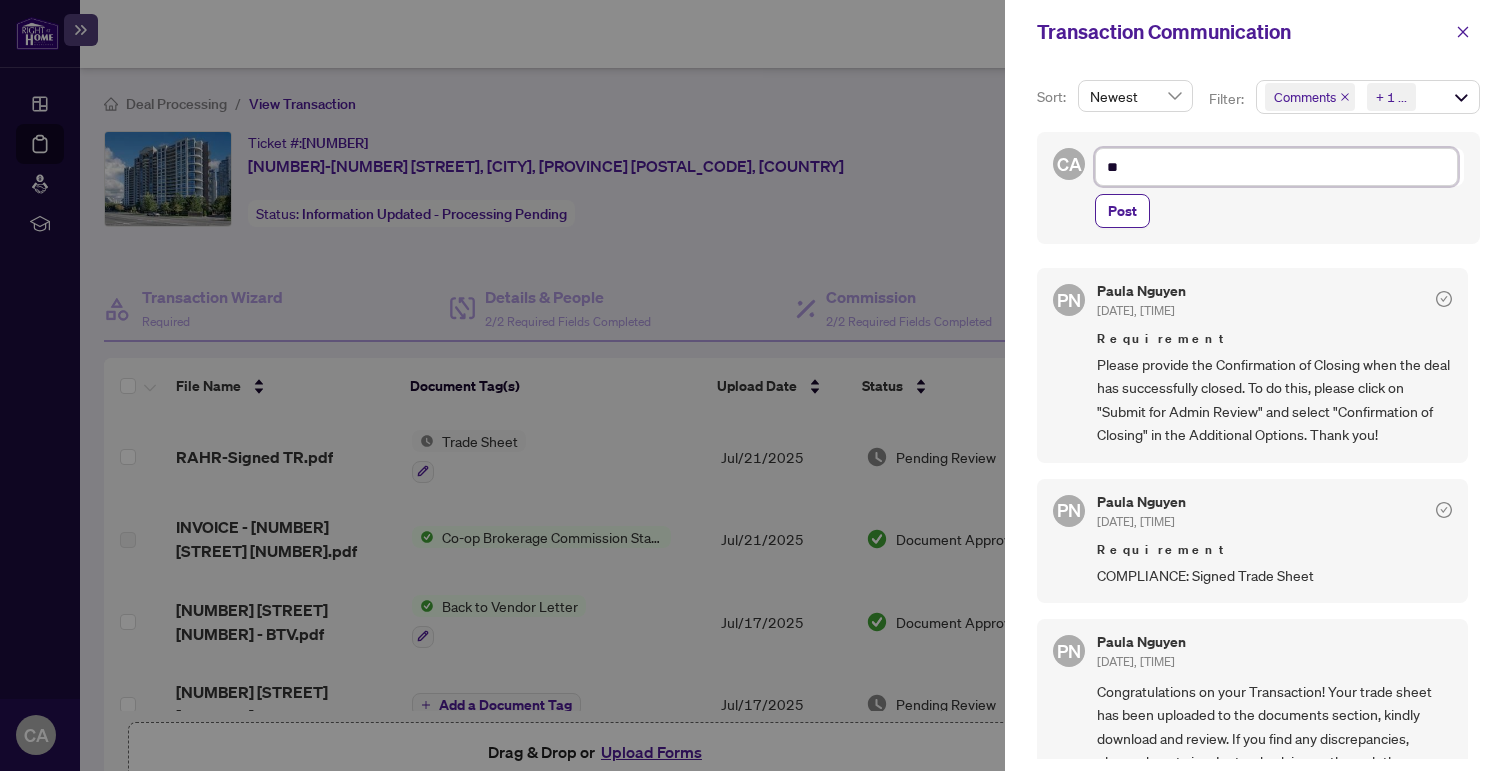 type on "***" 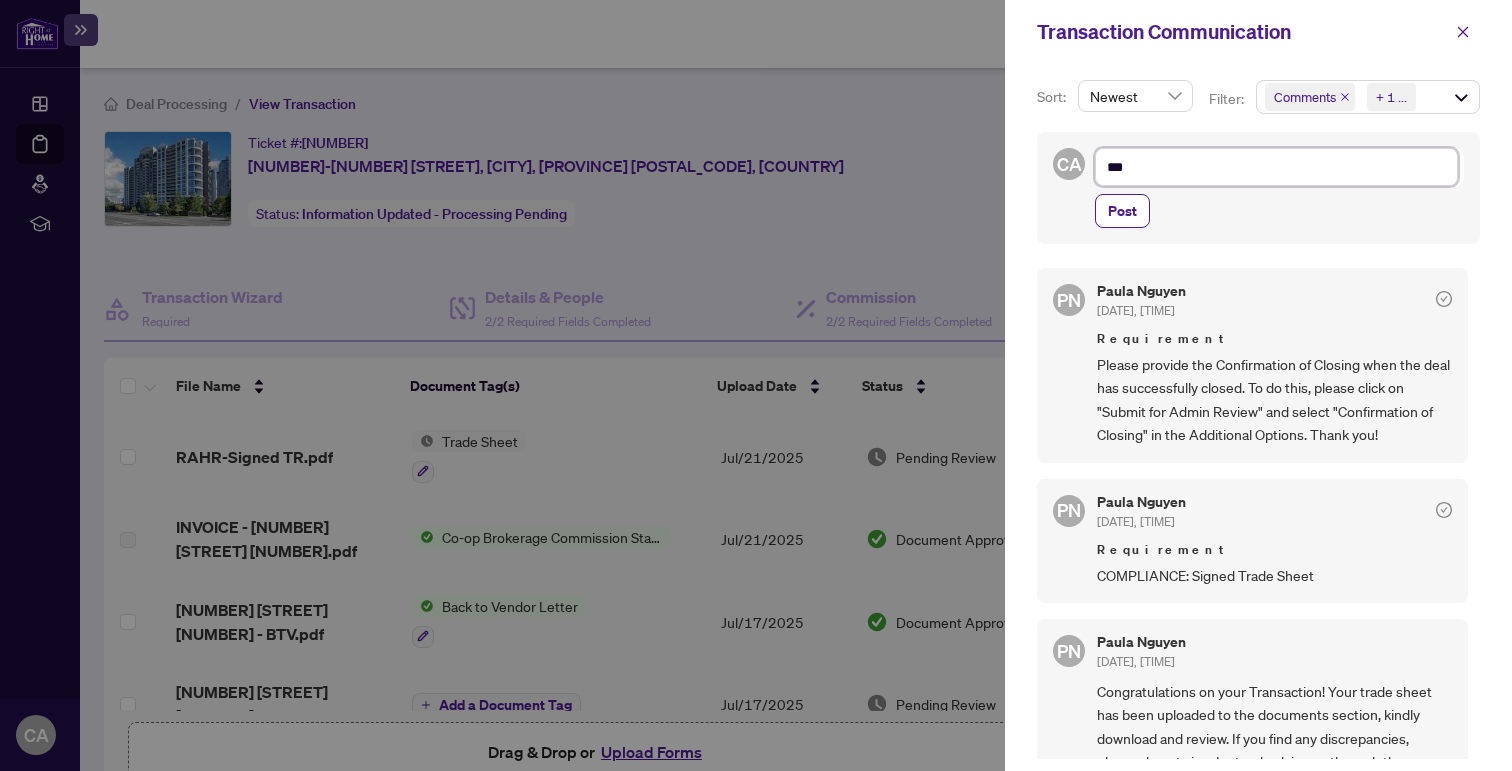 type on "****" 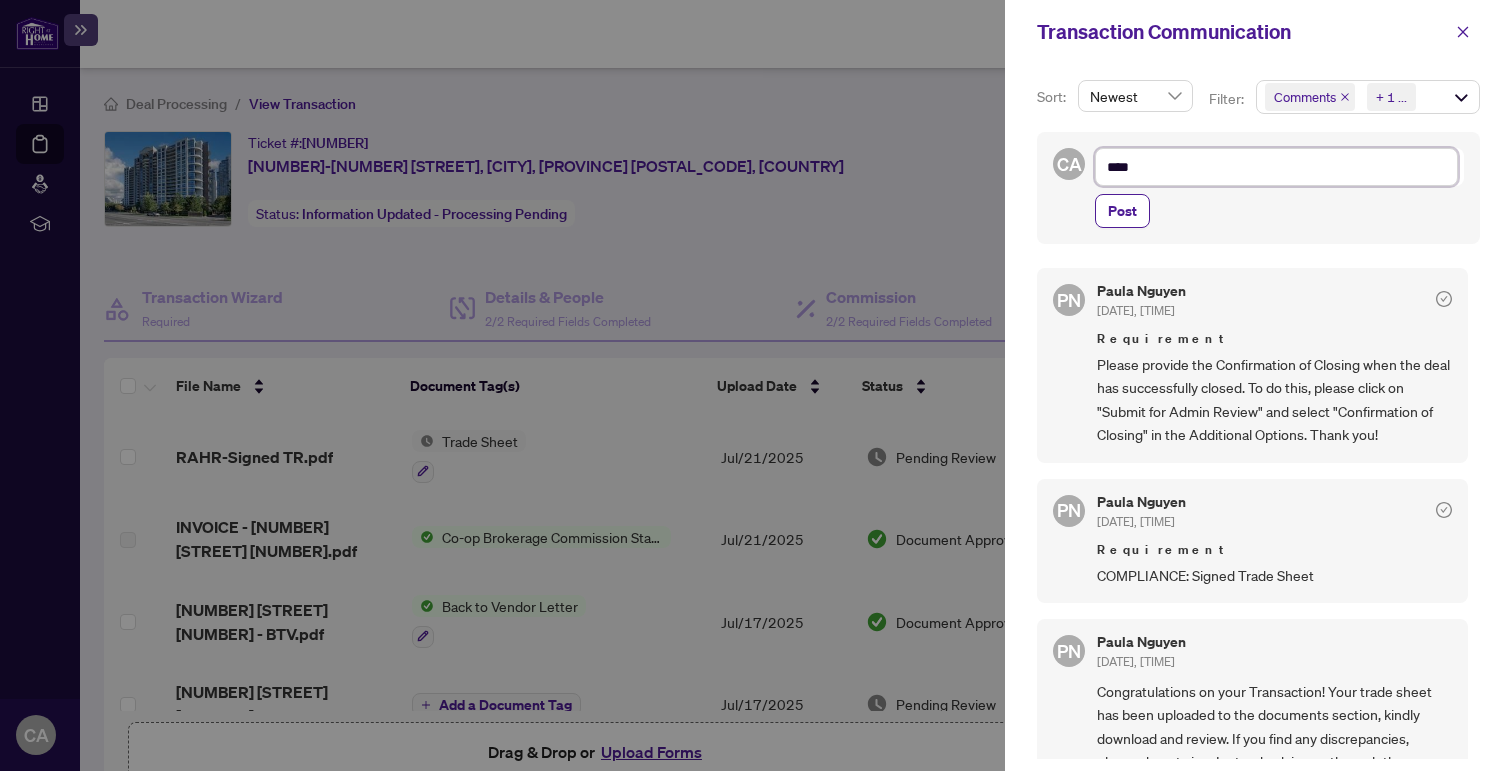 type on "*****" 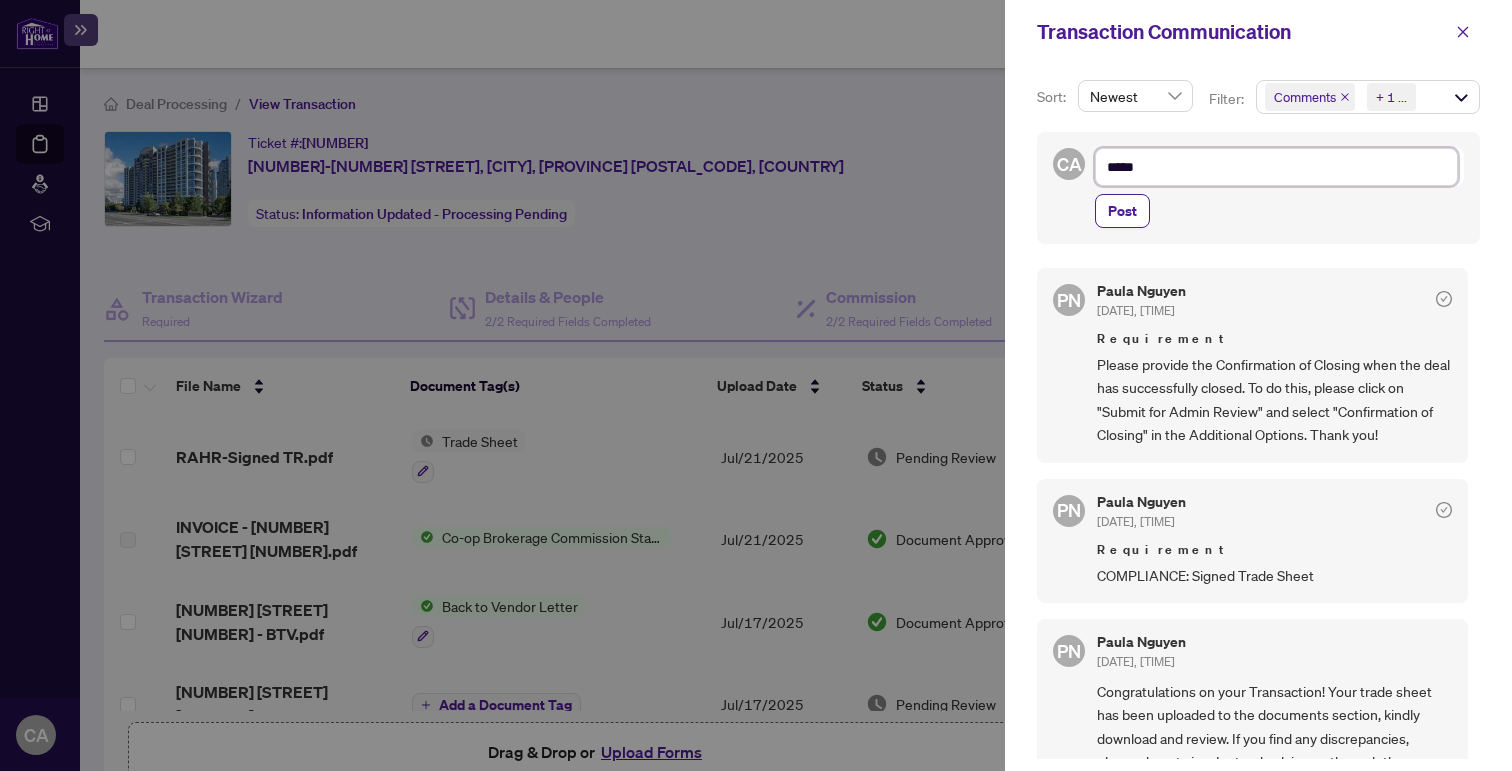 type on "*****" 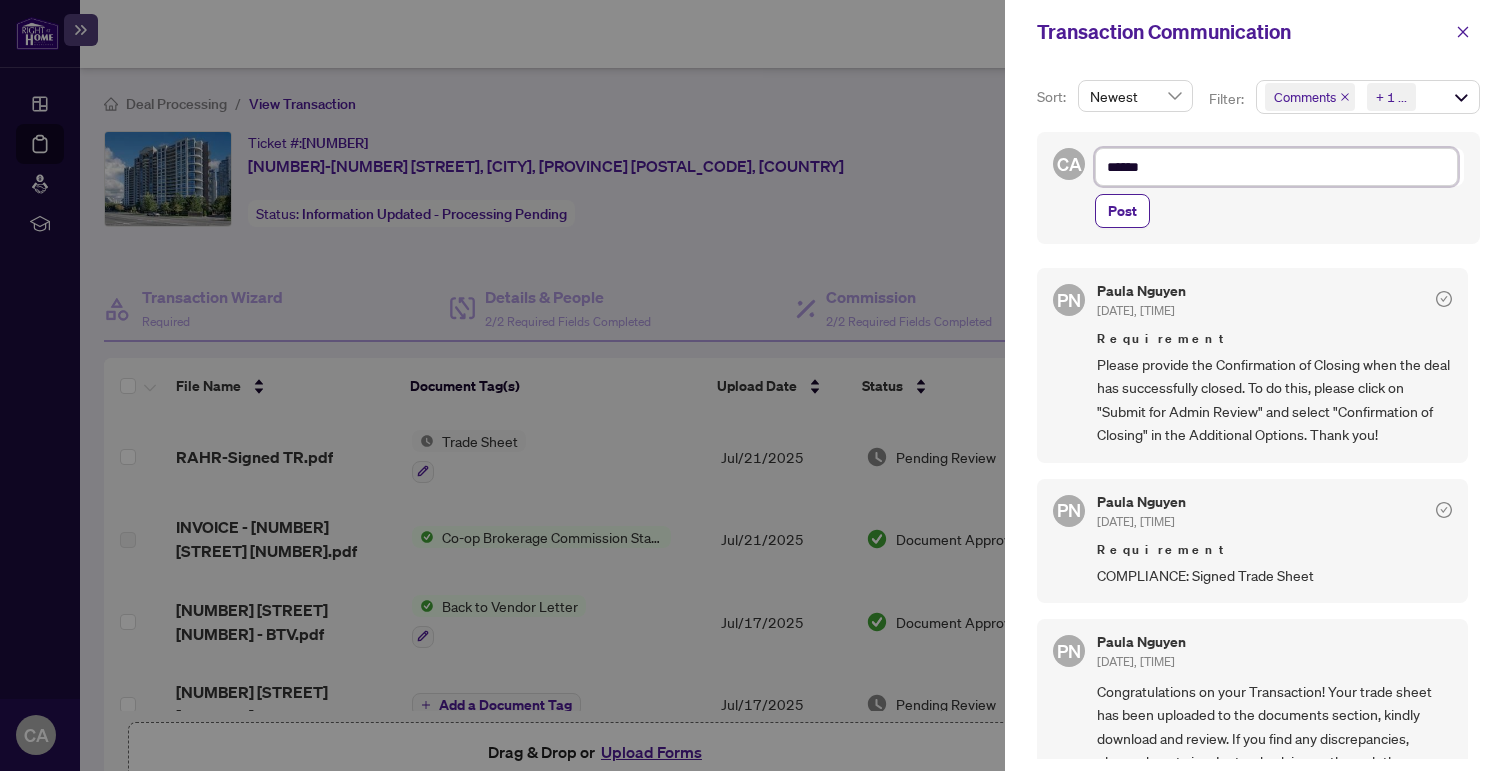 type on "*******" 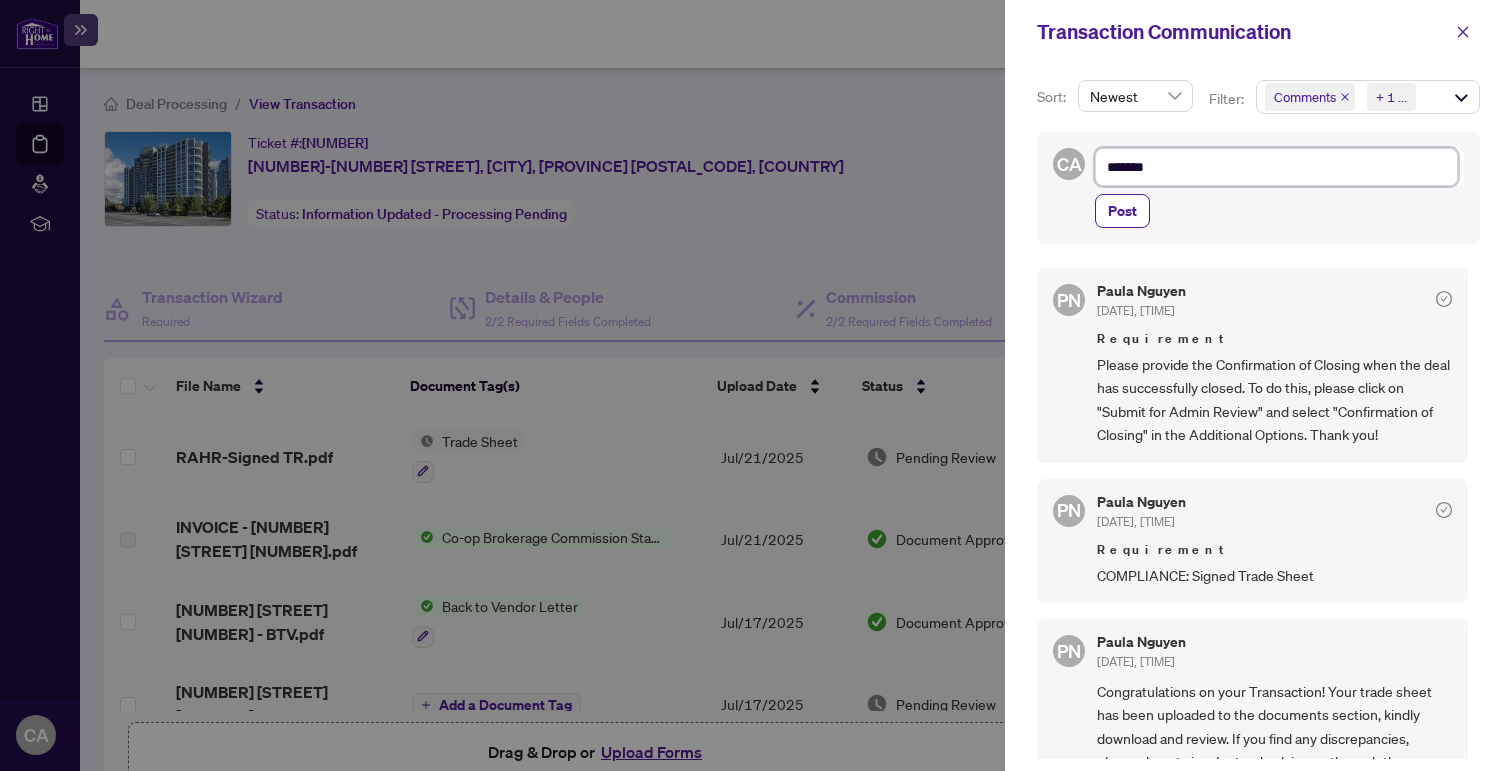 type on "********" 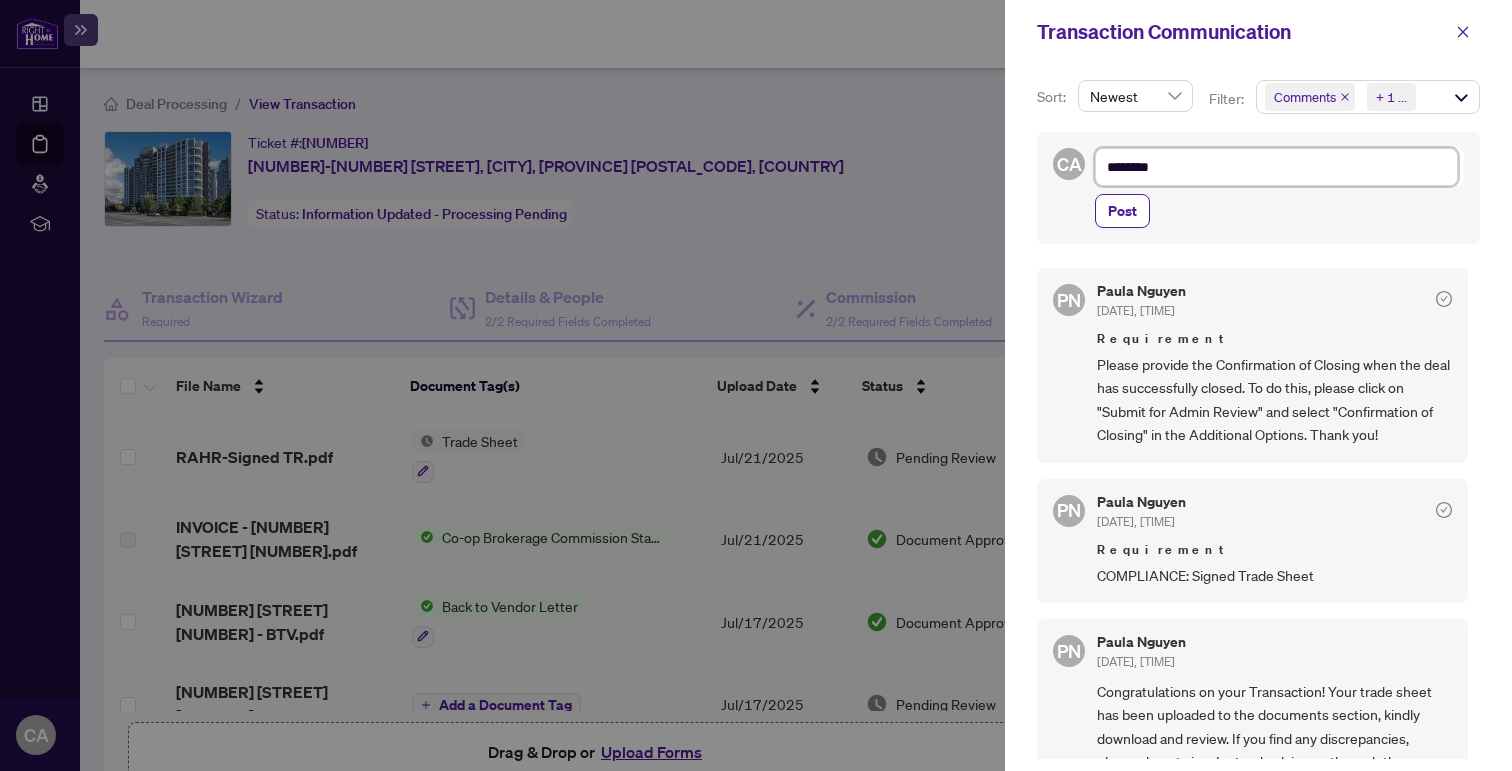 type on "*********" 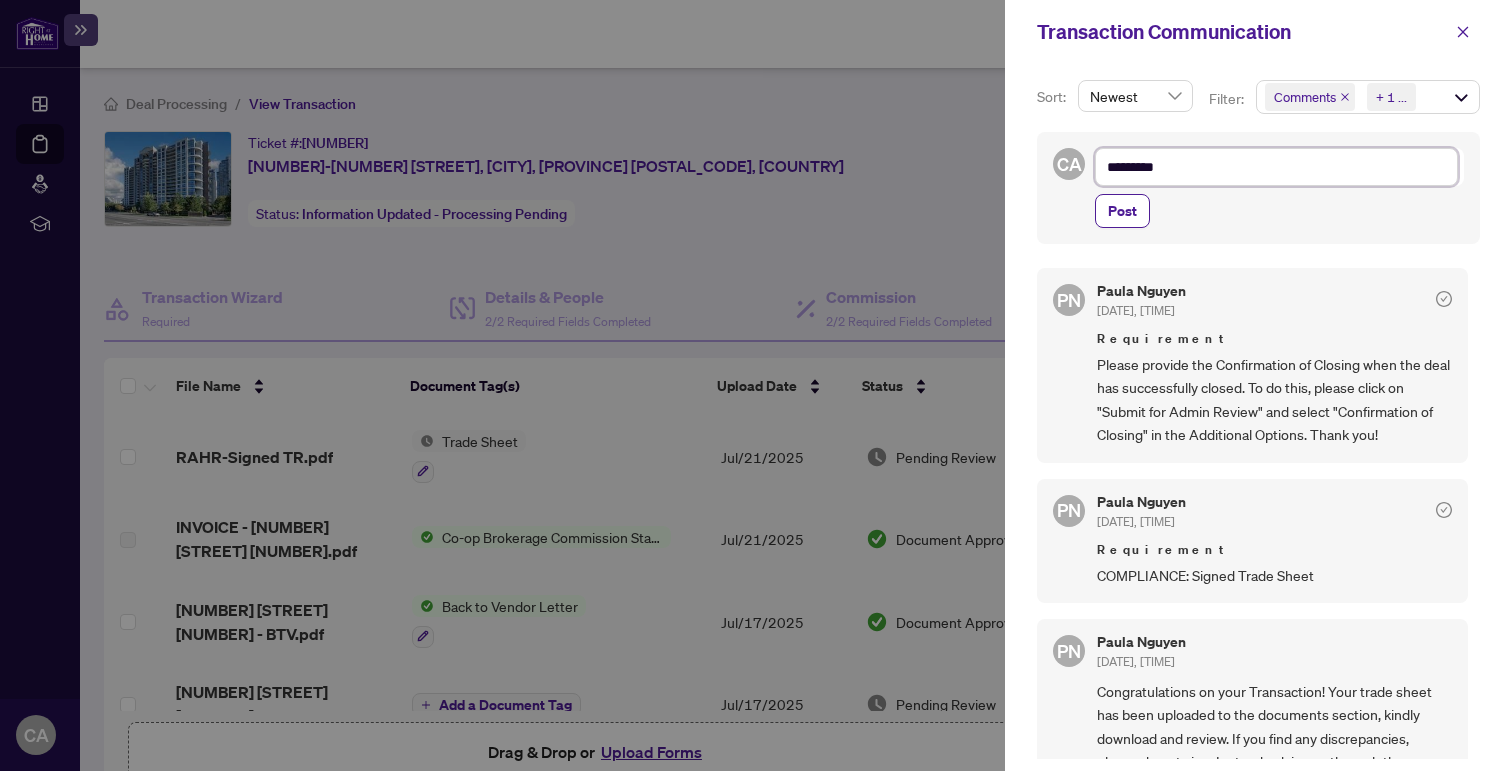 type on "**********" 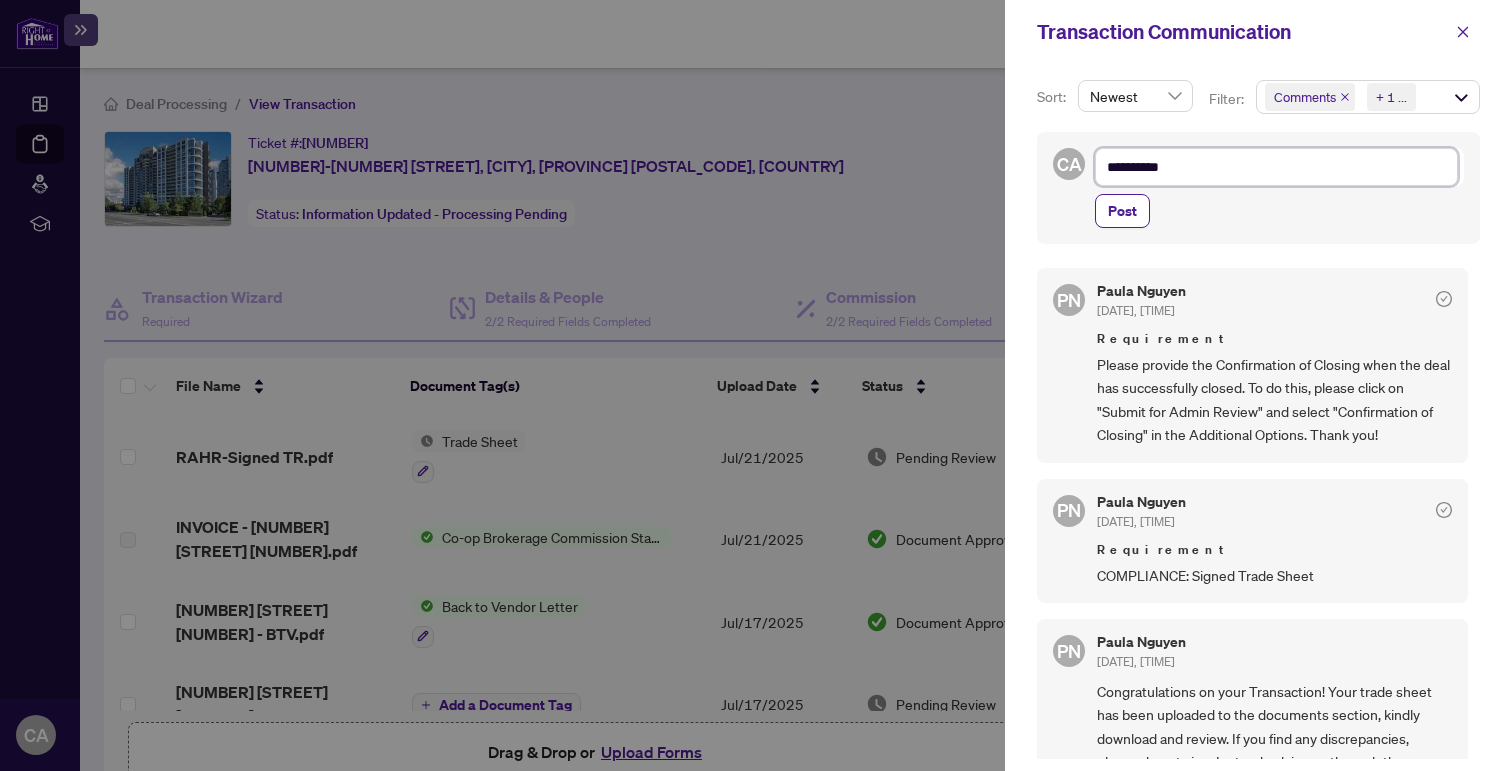 type on "**********" 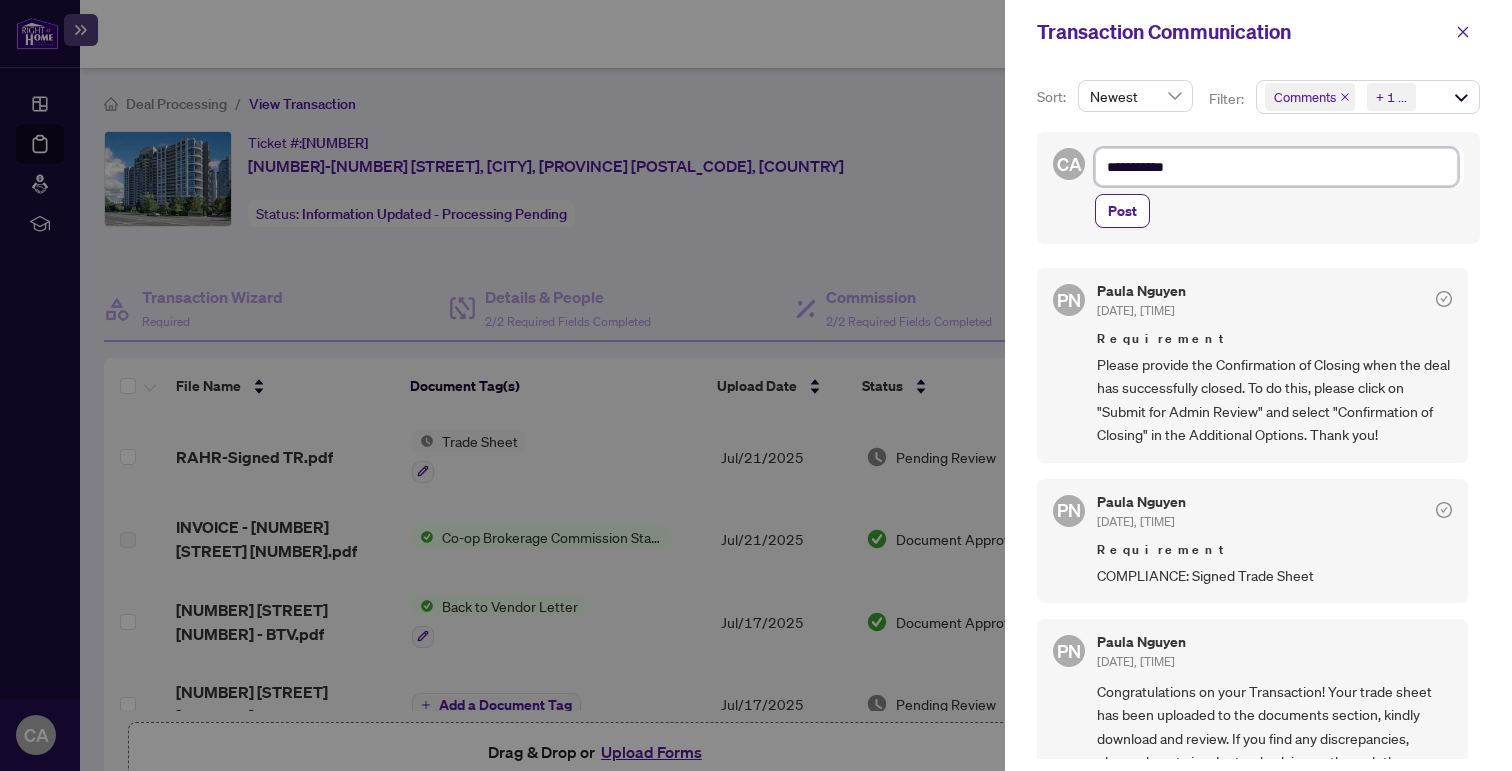 type on "**********" 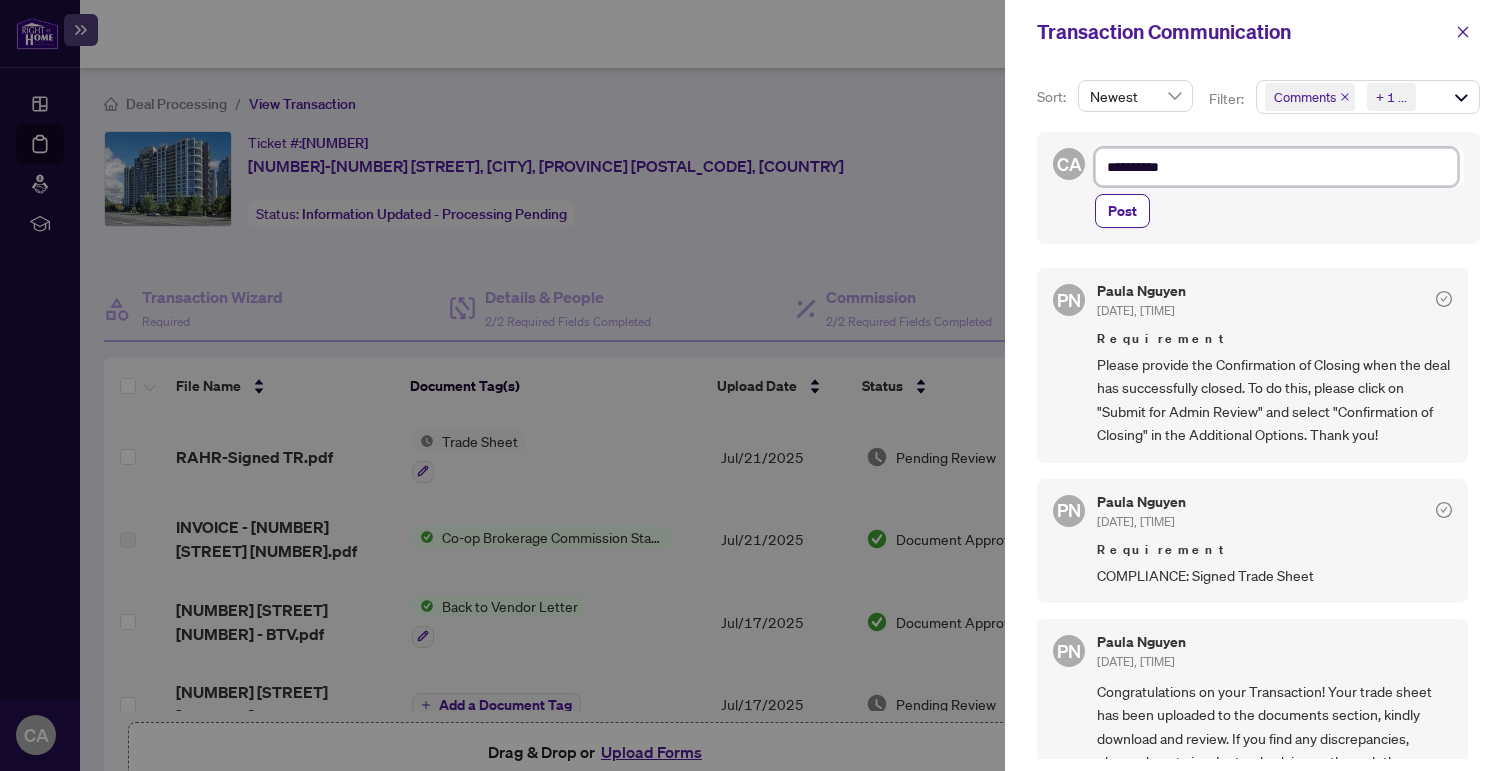 type on "*********" 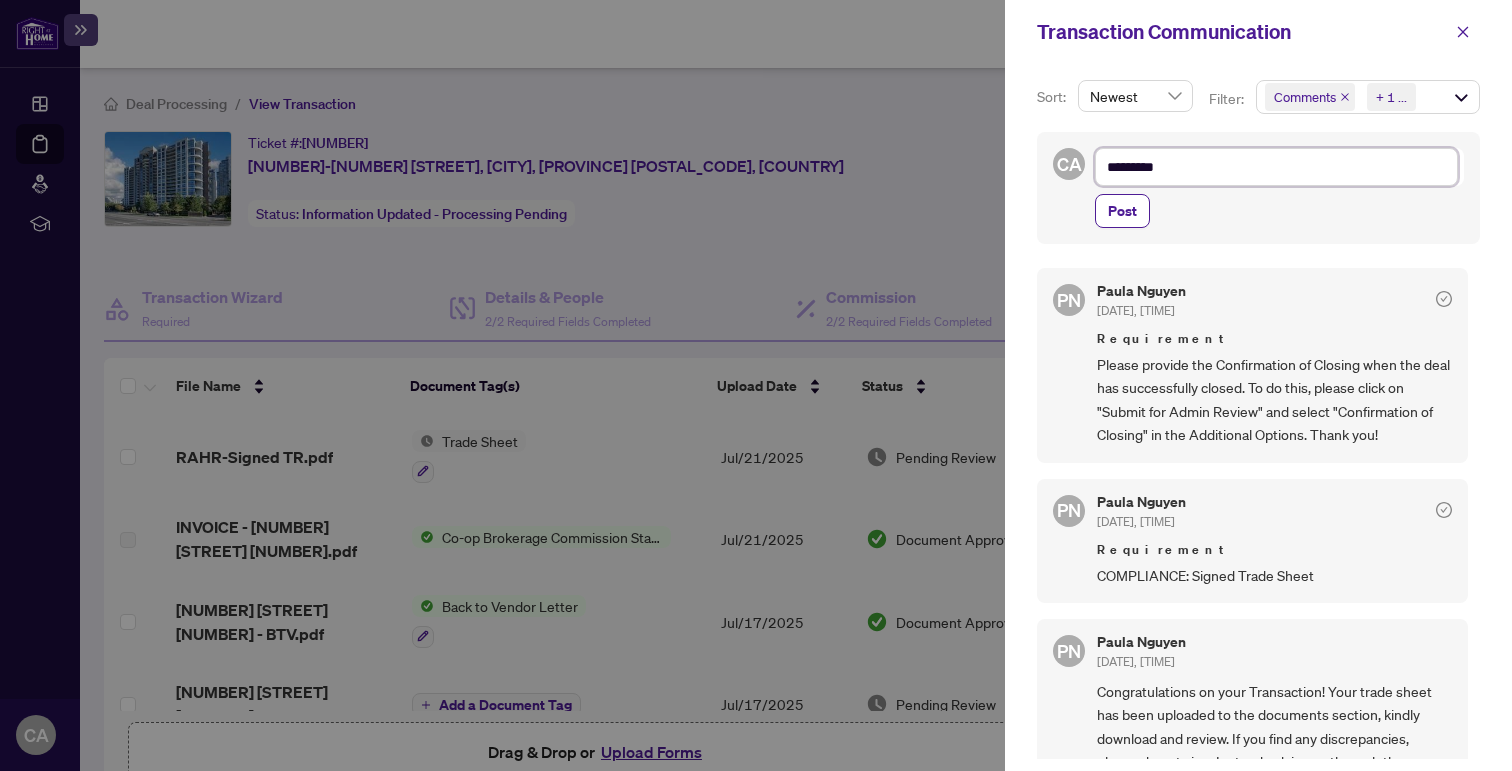 type on "*********" 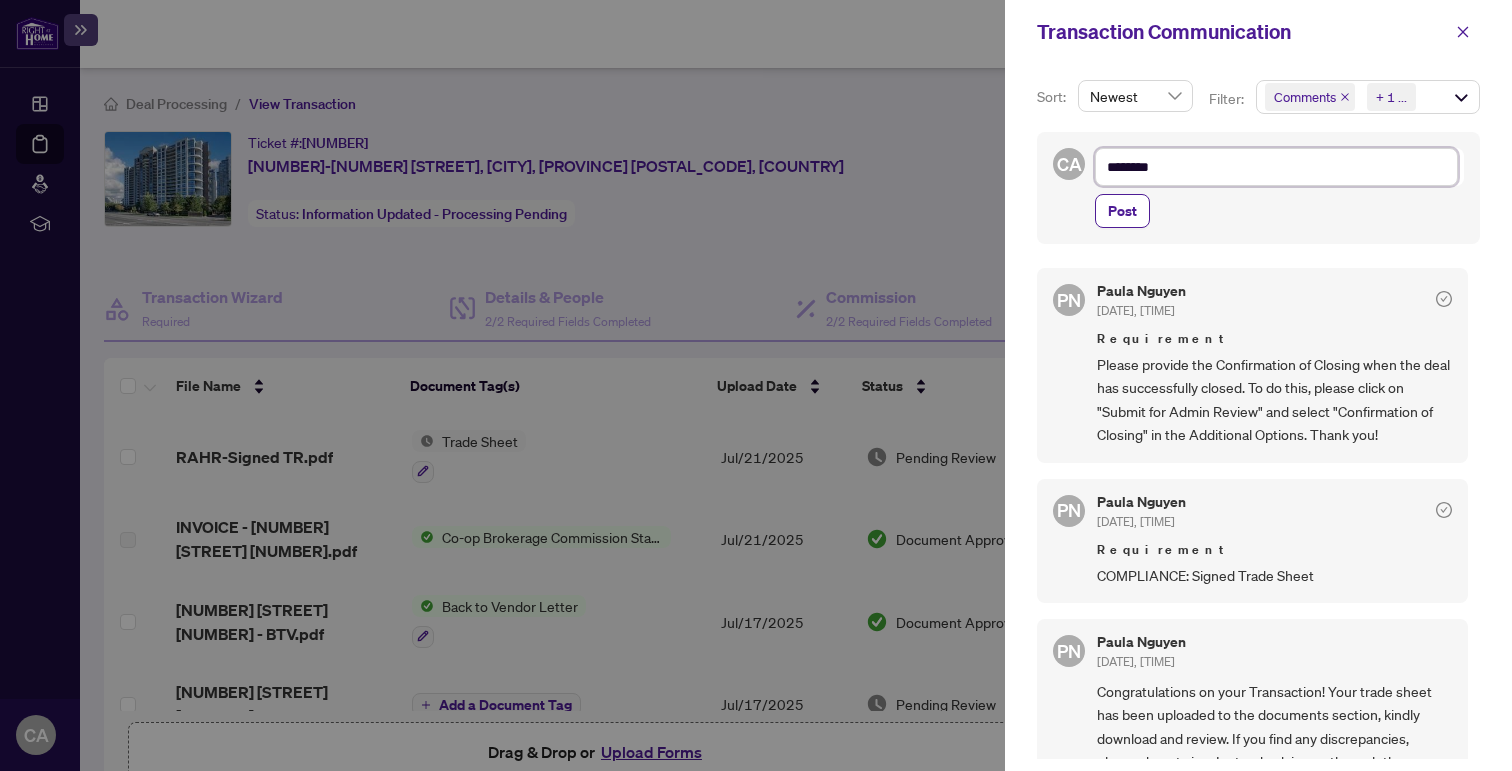 type on "*********" 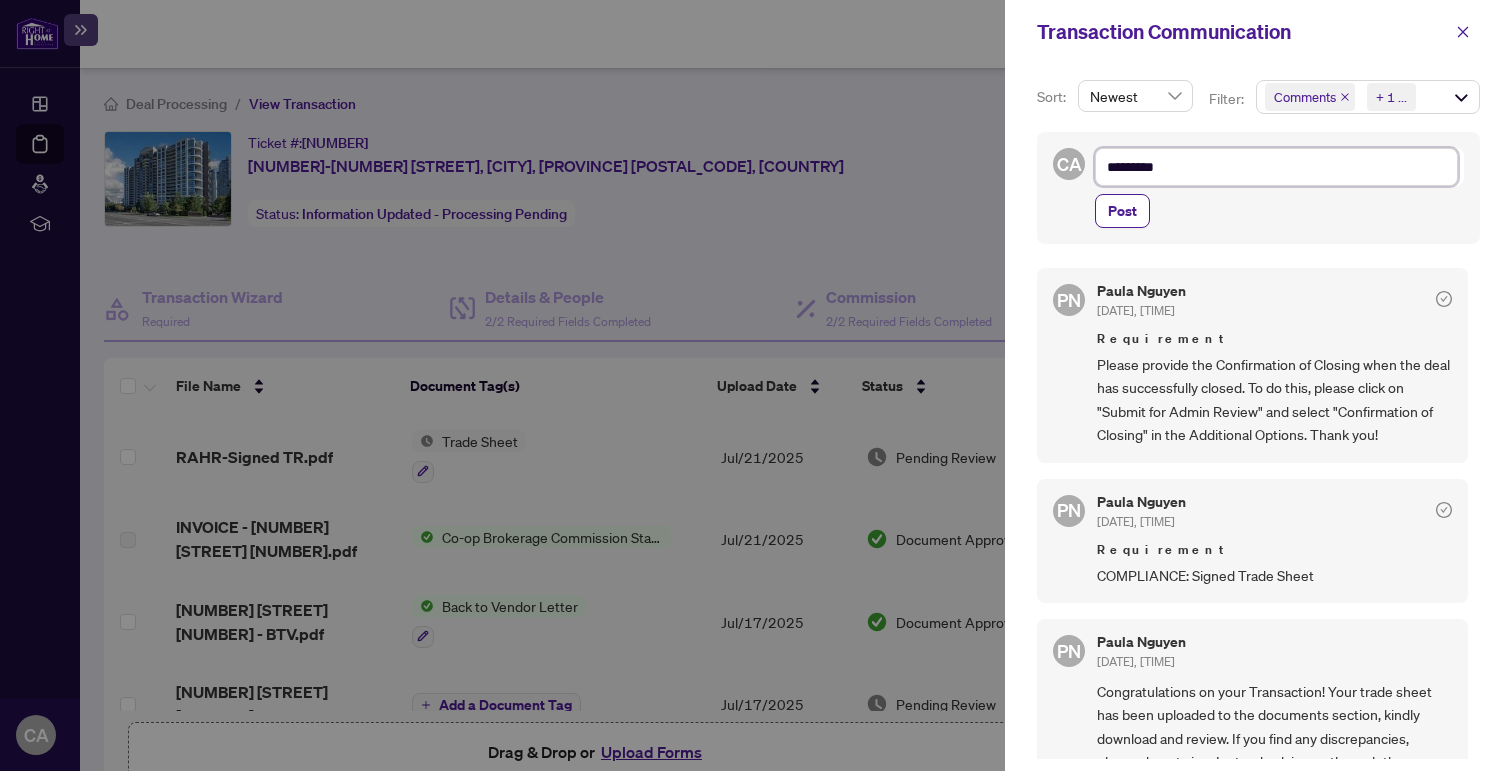 type on "**********" 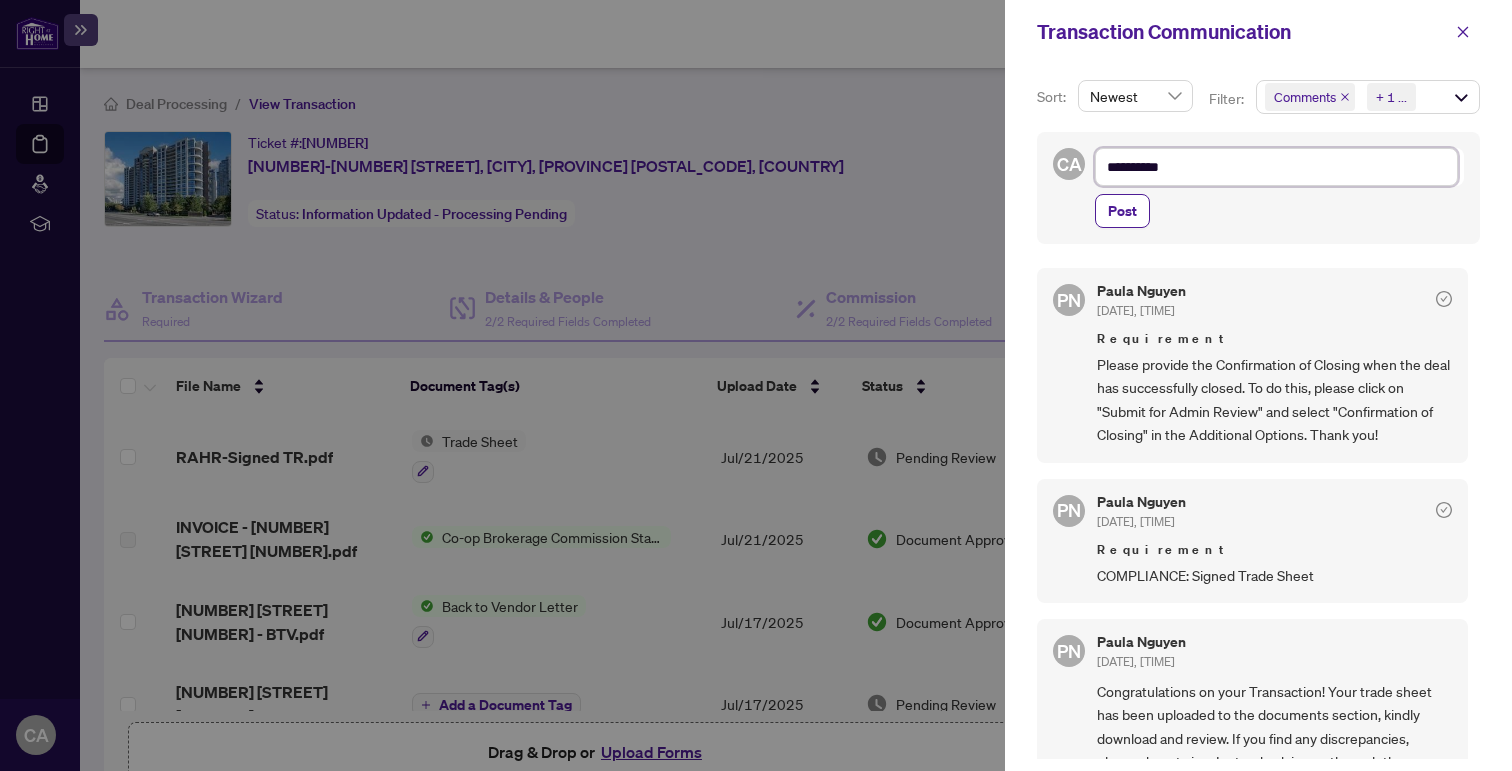 type on "**********" 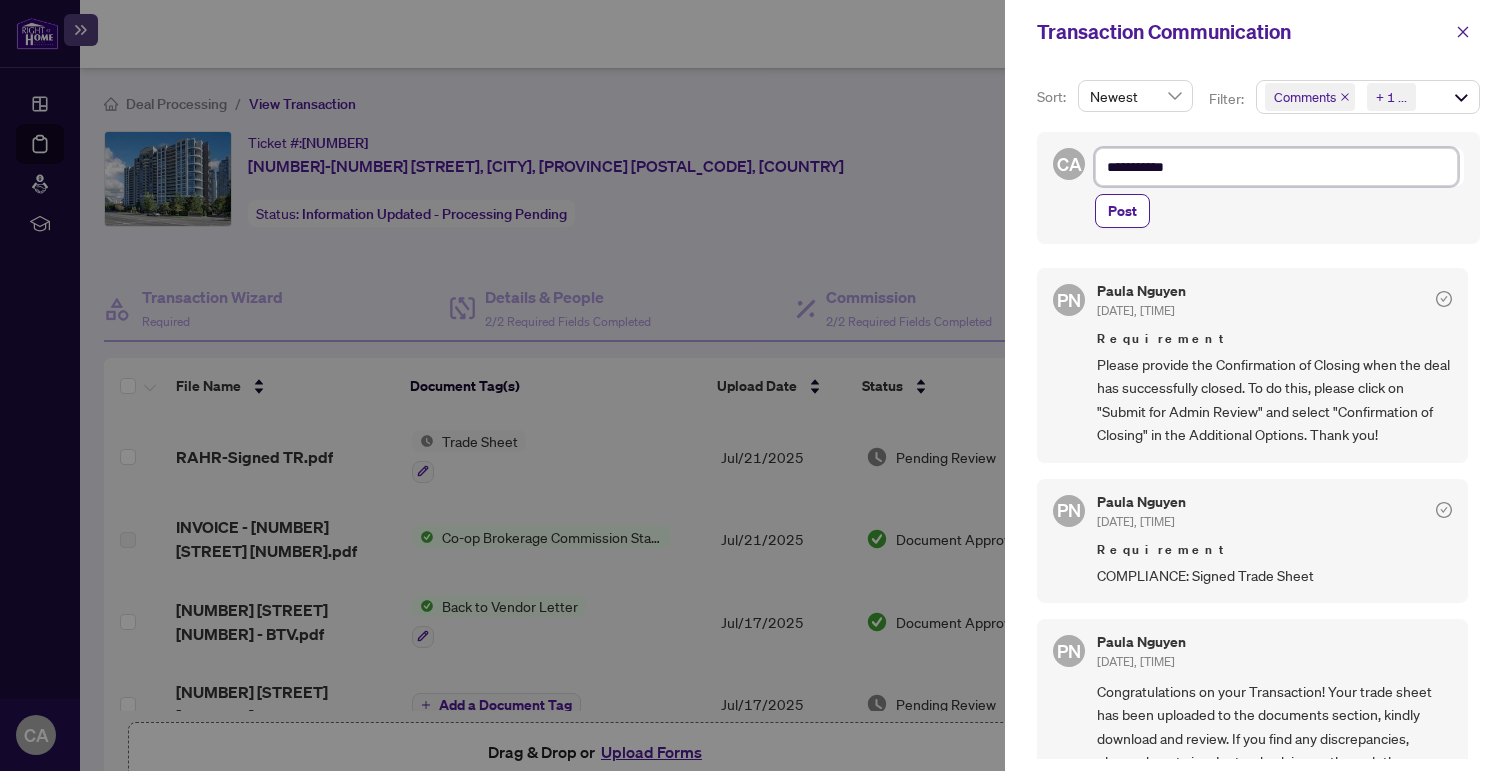 type on "**********" 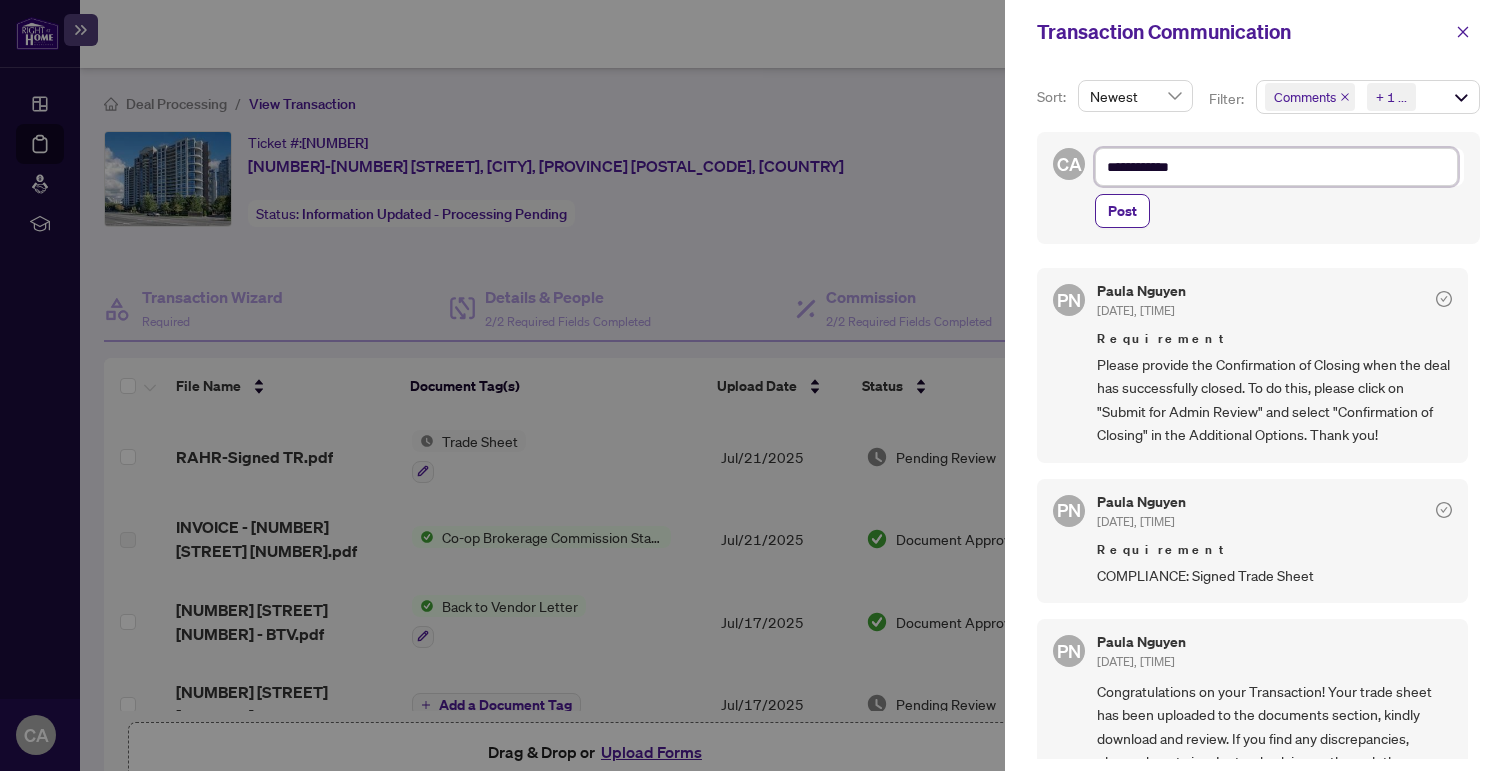 type on "**********" 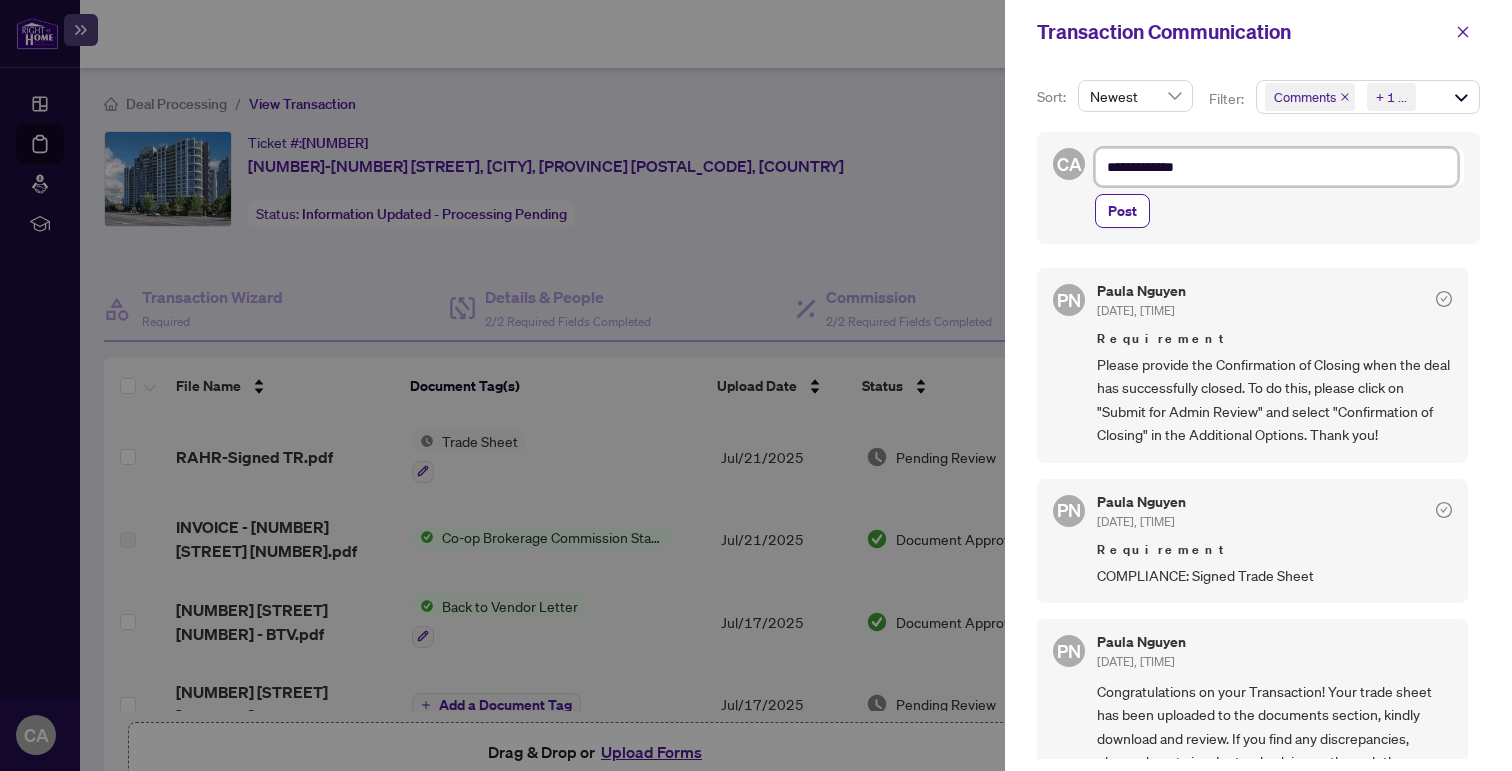 type on "**********" 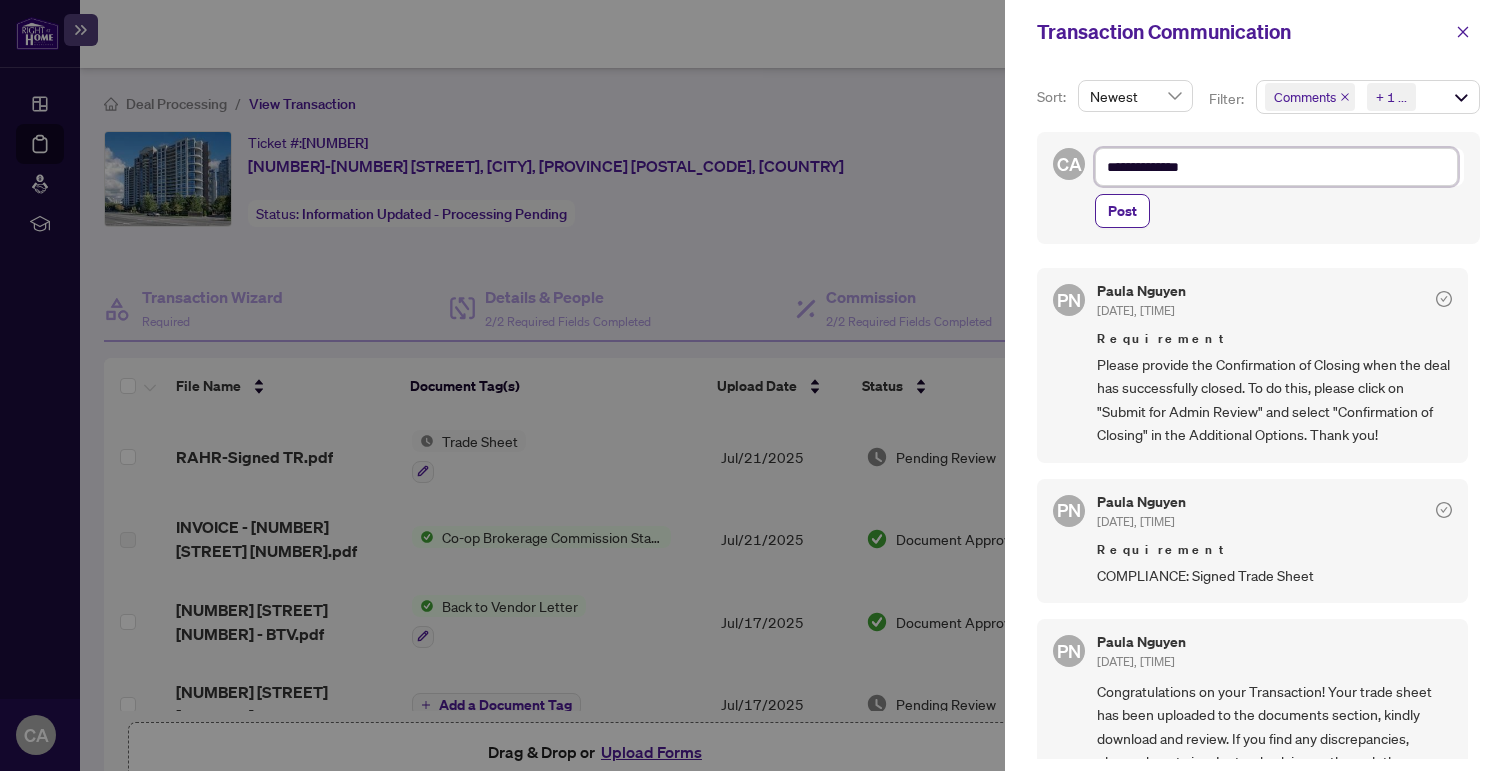 type on "**********" 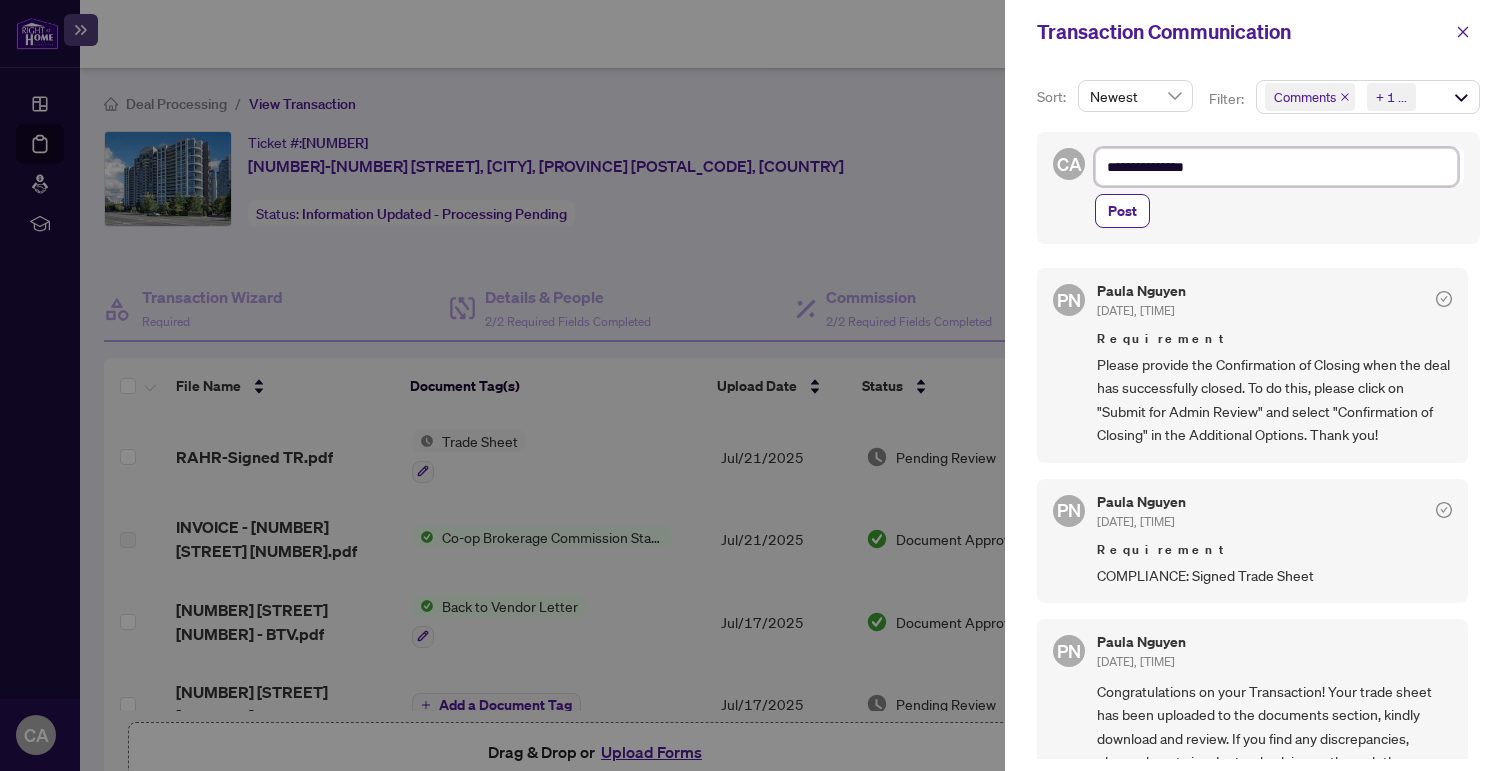 type on "**********" 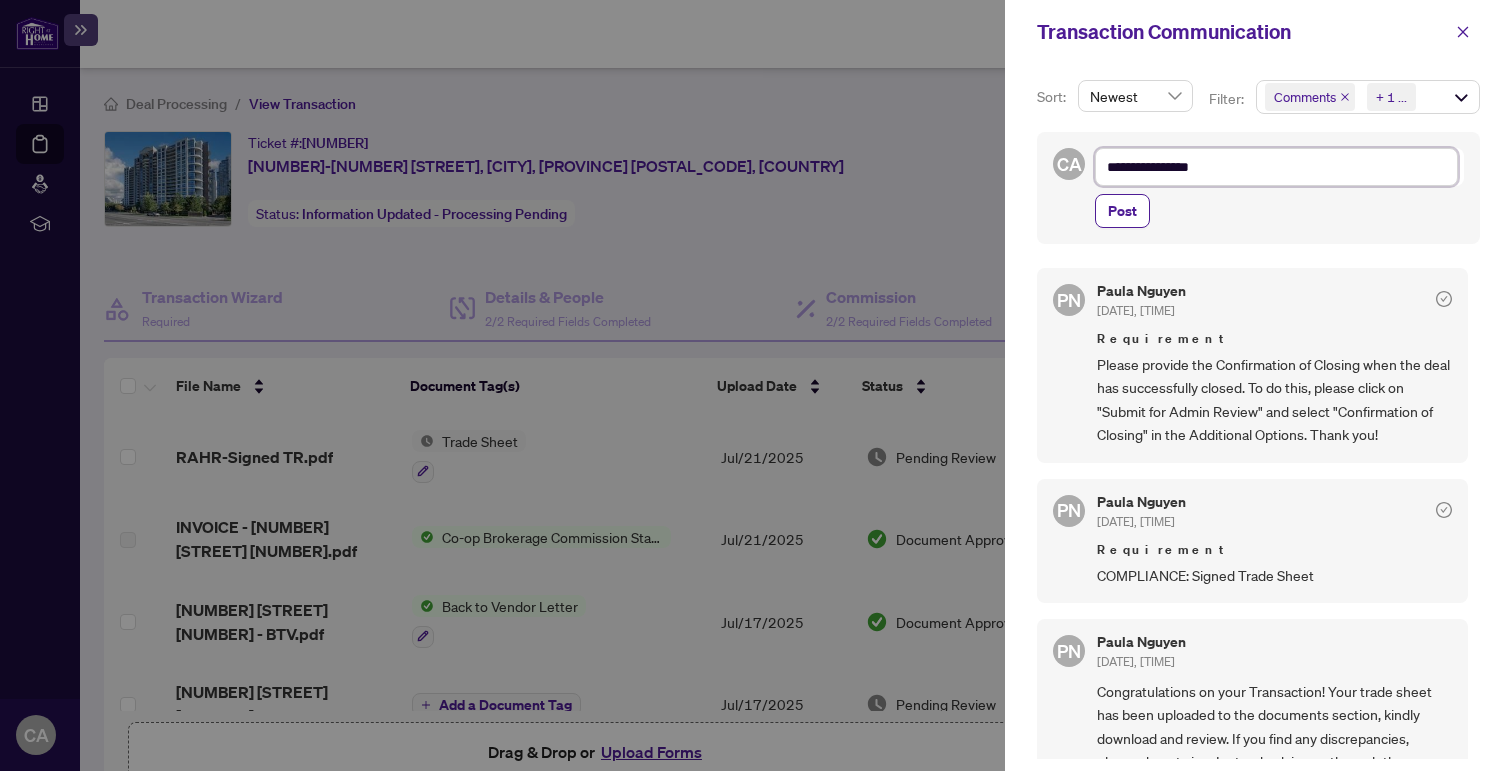 type on "**********" 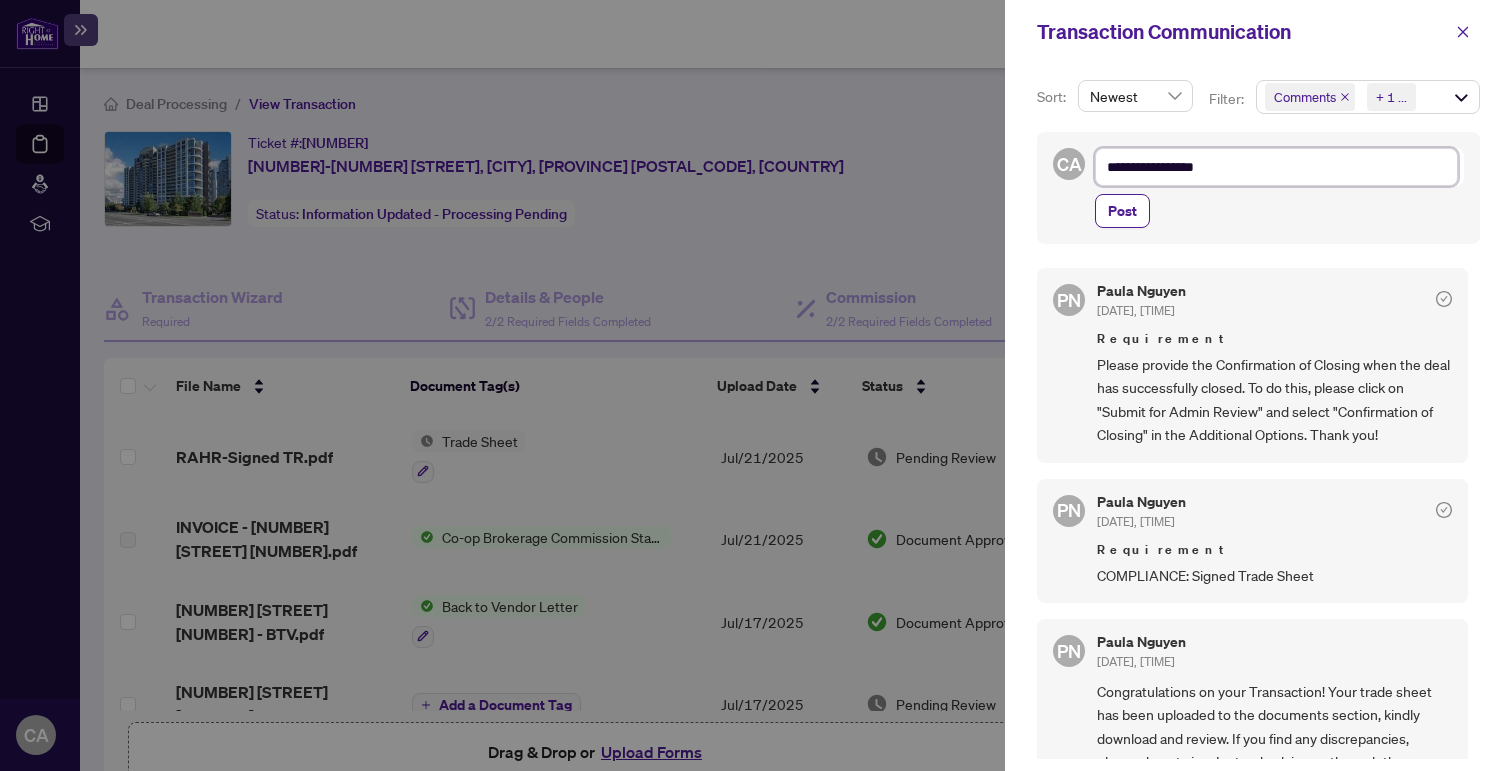type on "**********" 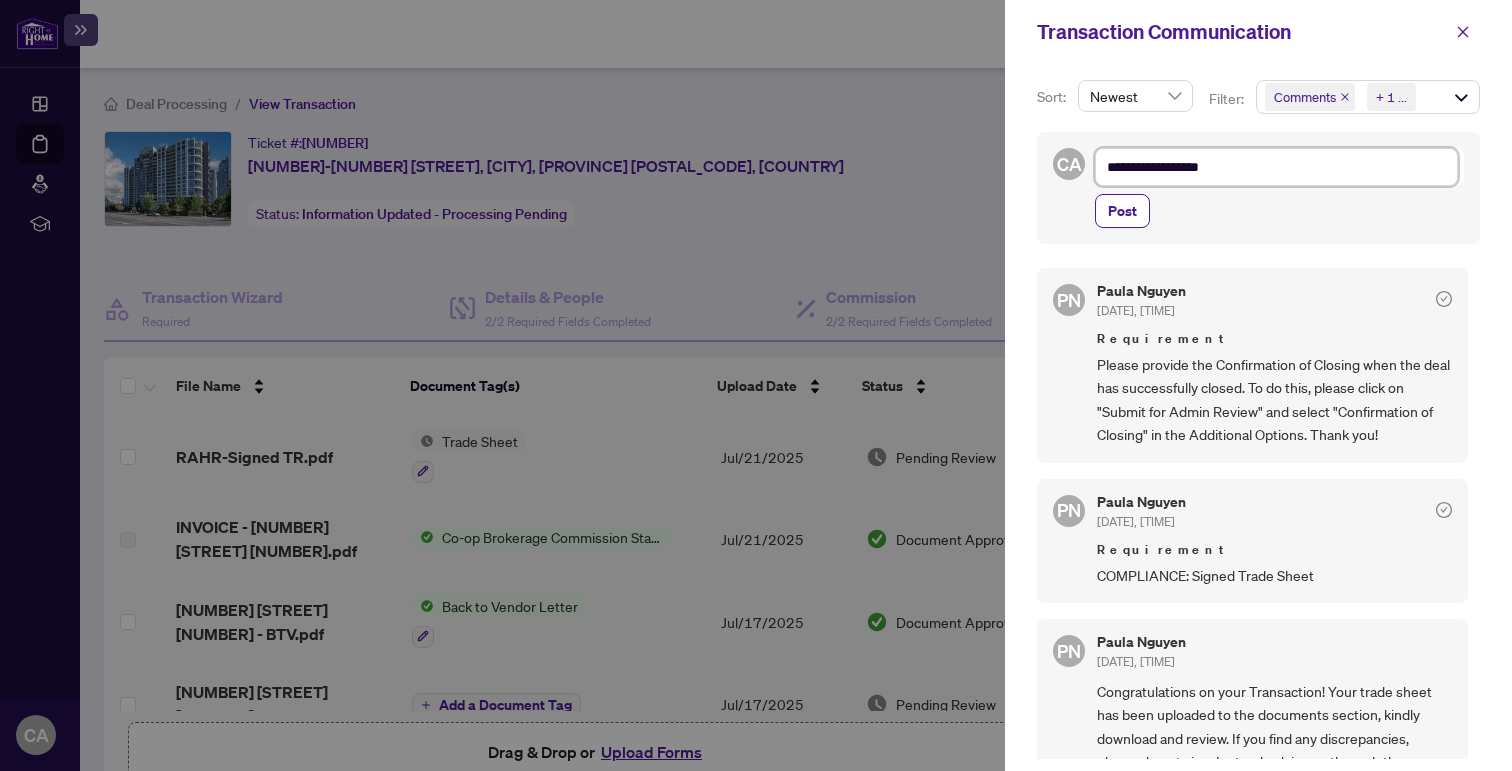 type on "**********" 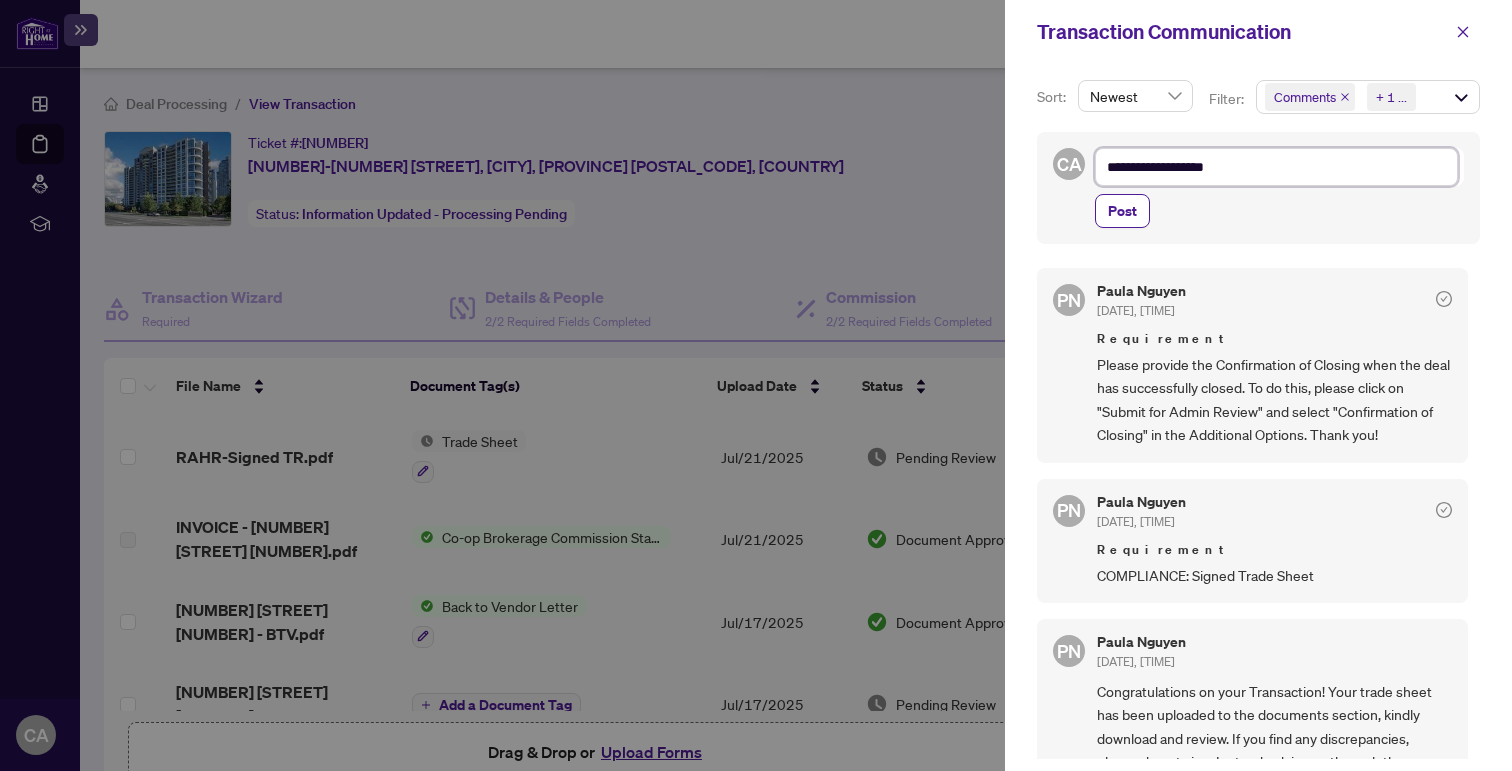 type on "**********" 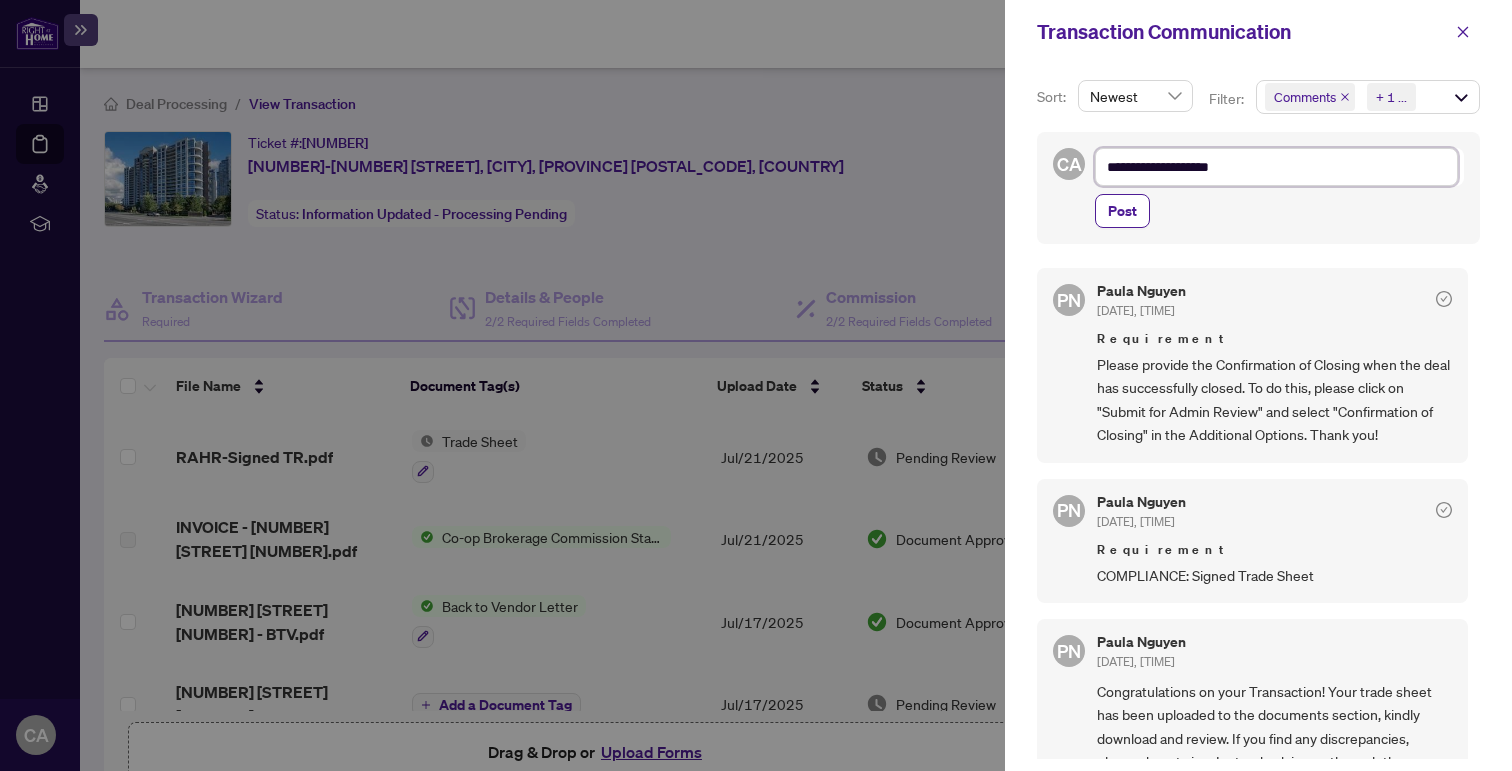 type on "**********" 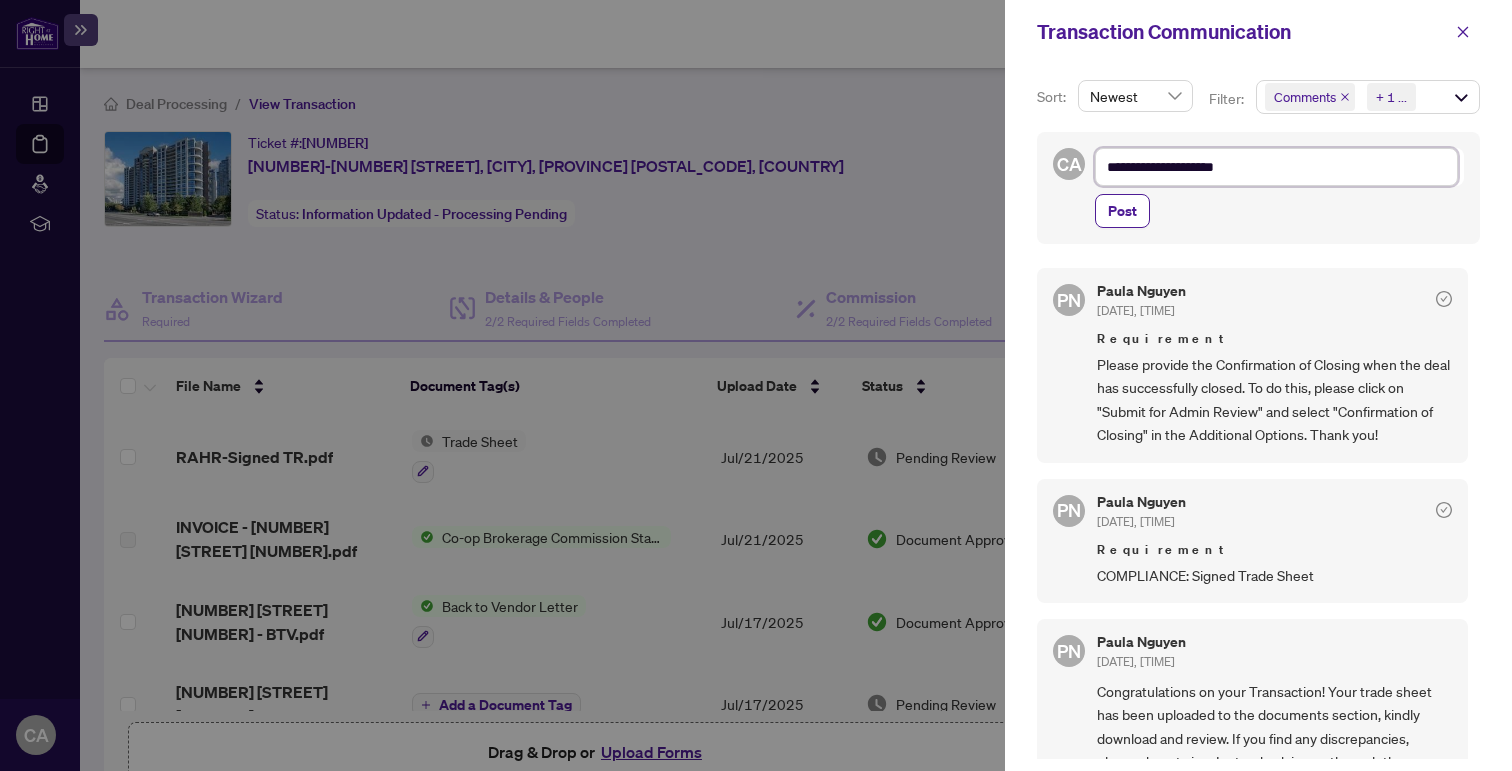 type on "**********" 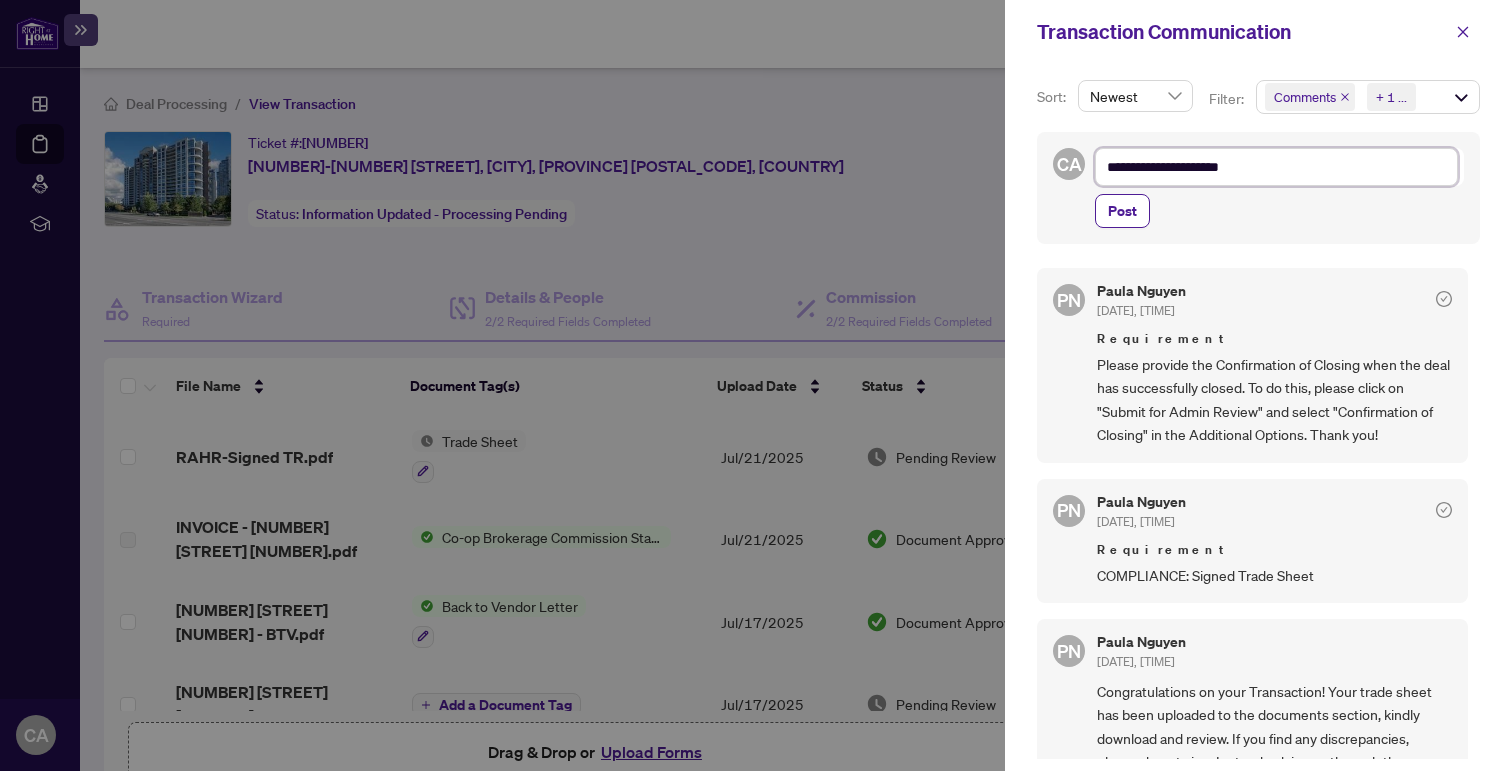 type on "**********" 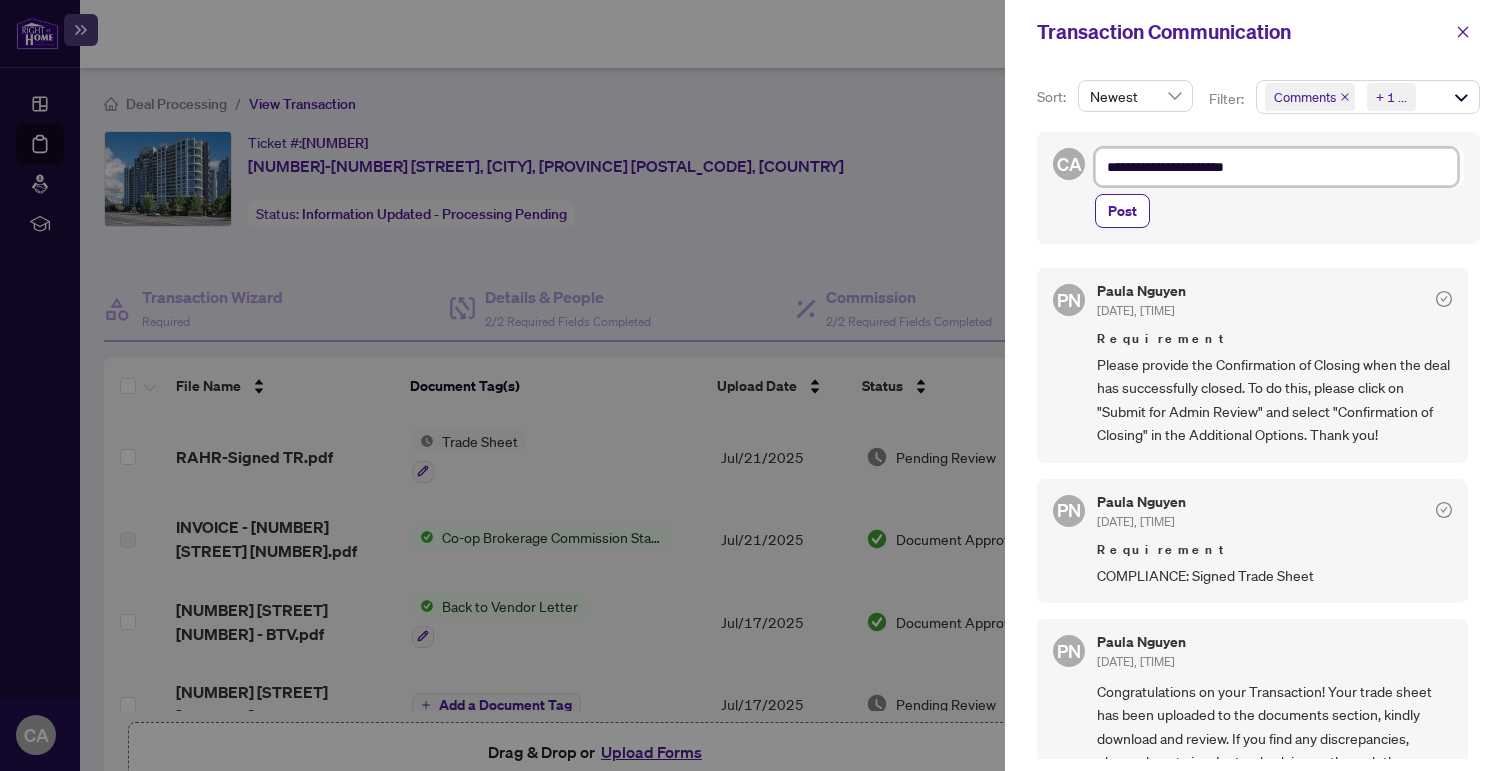 type on "**********" 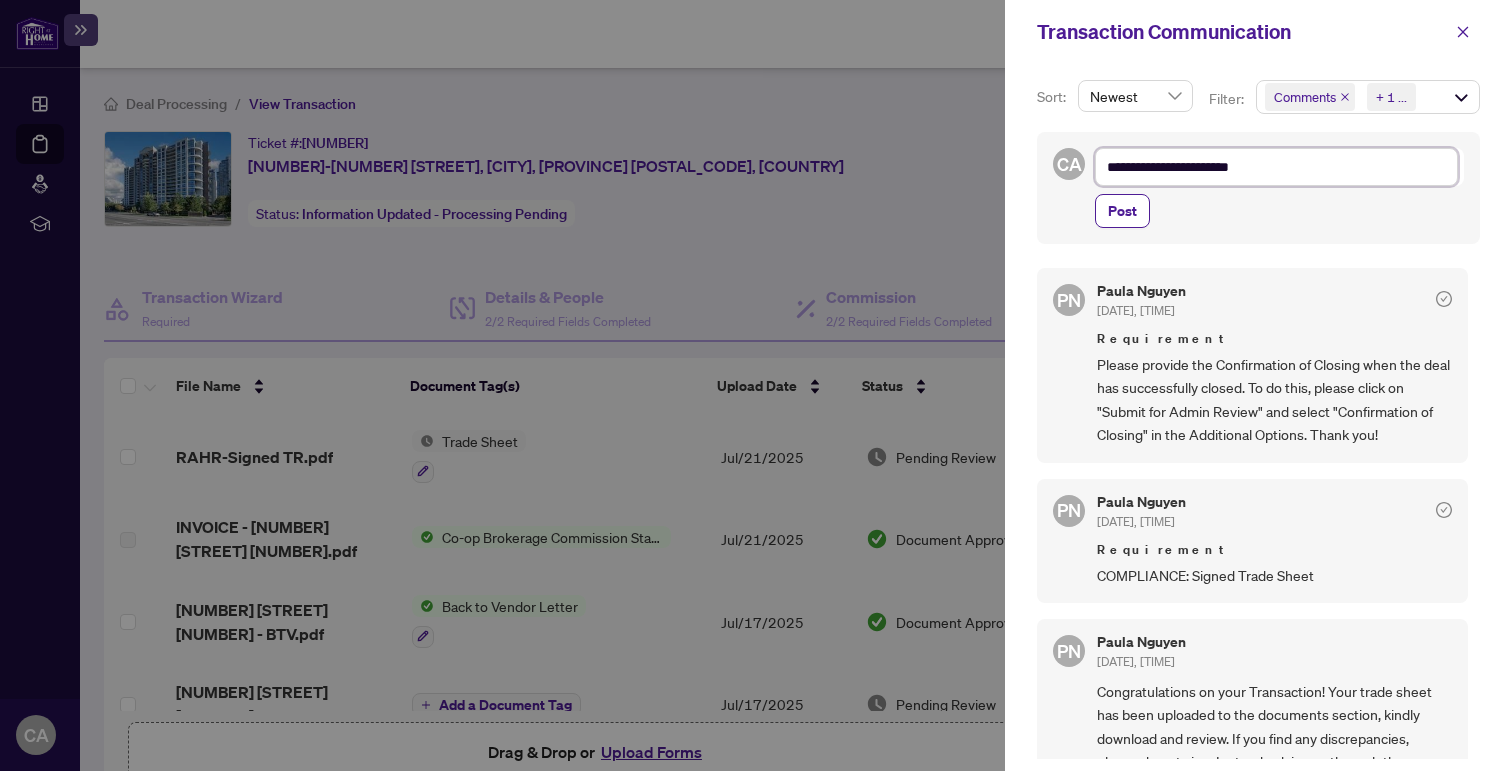 type on "**********" 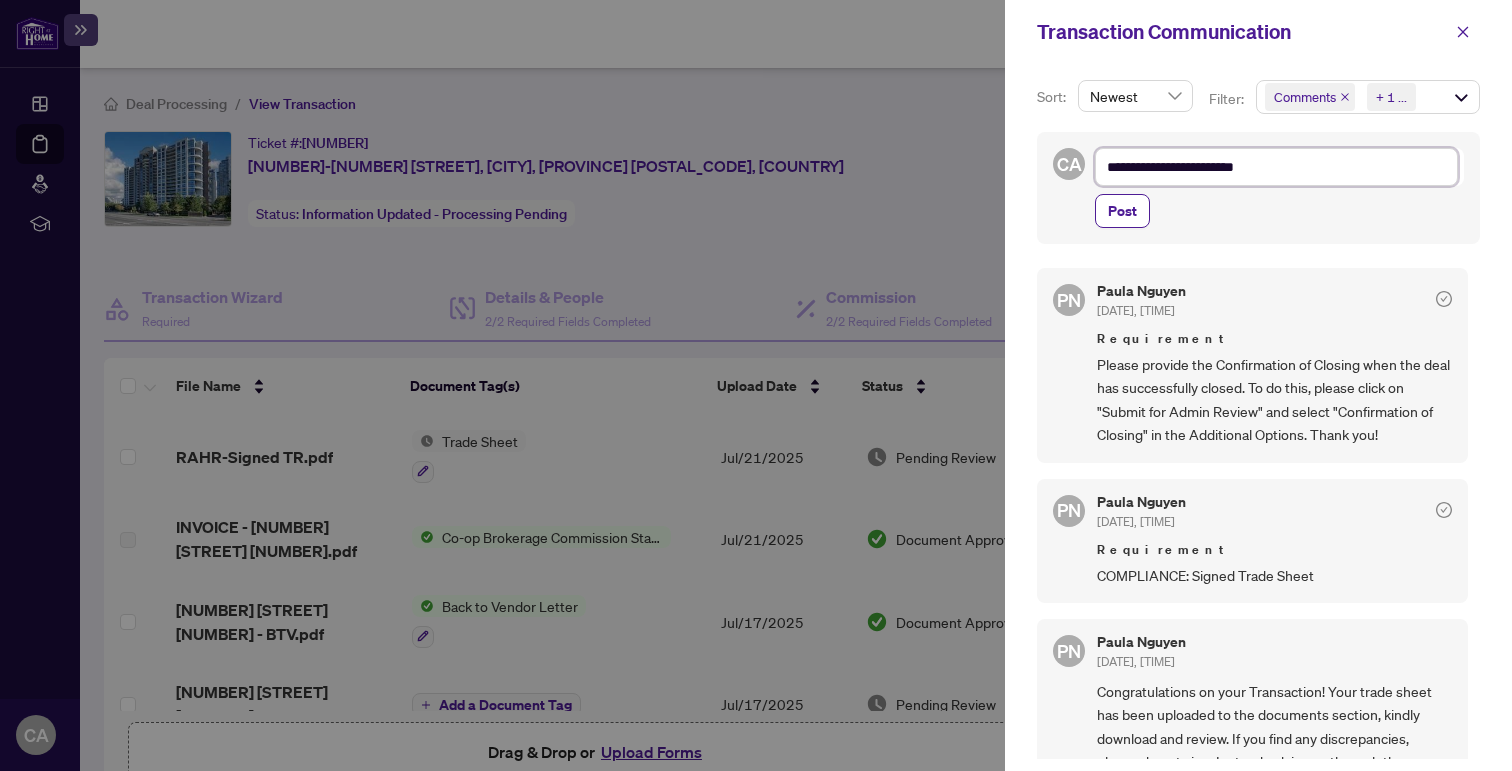 type on "**********" 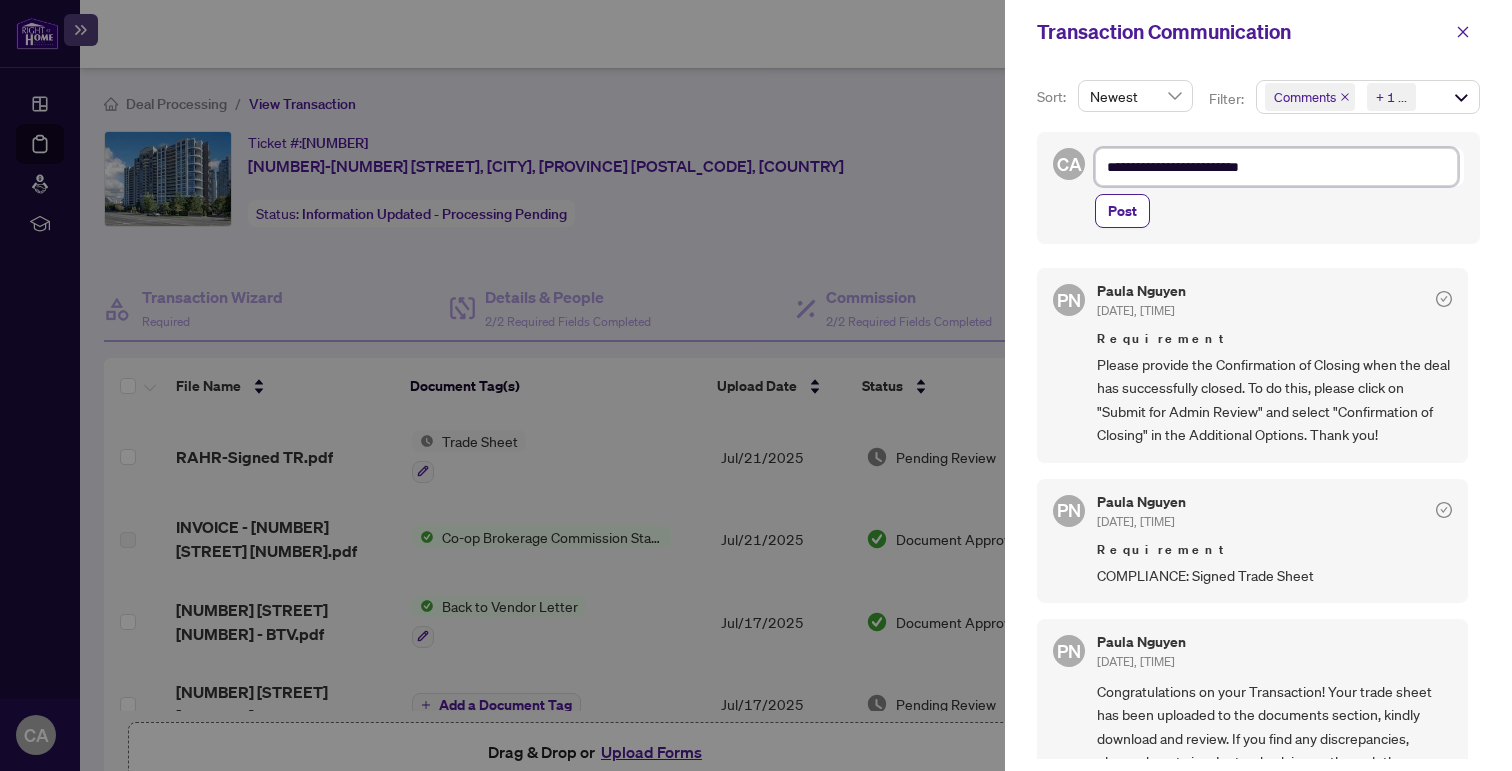 type on "**********" 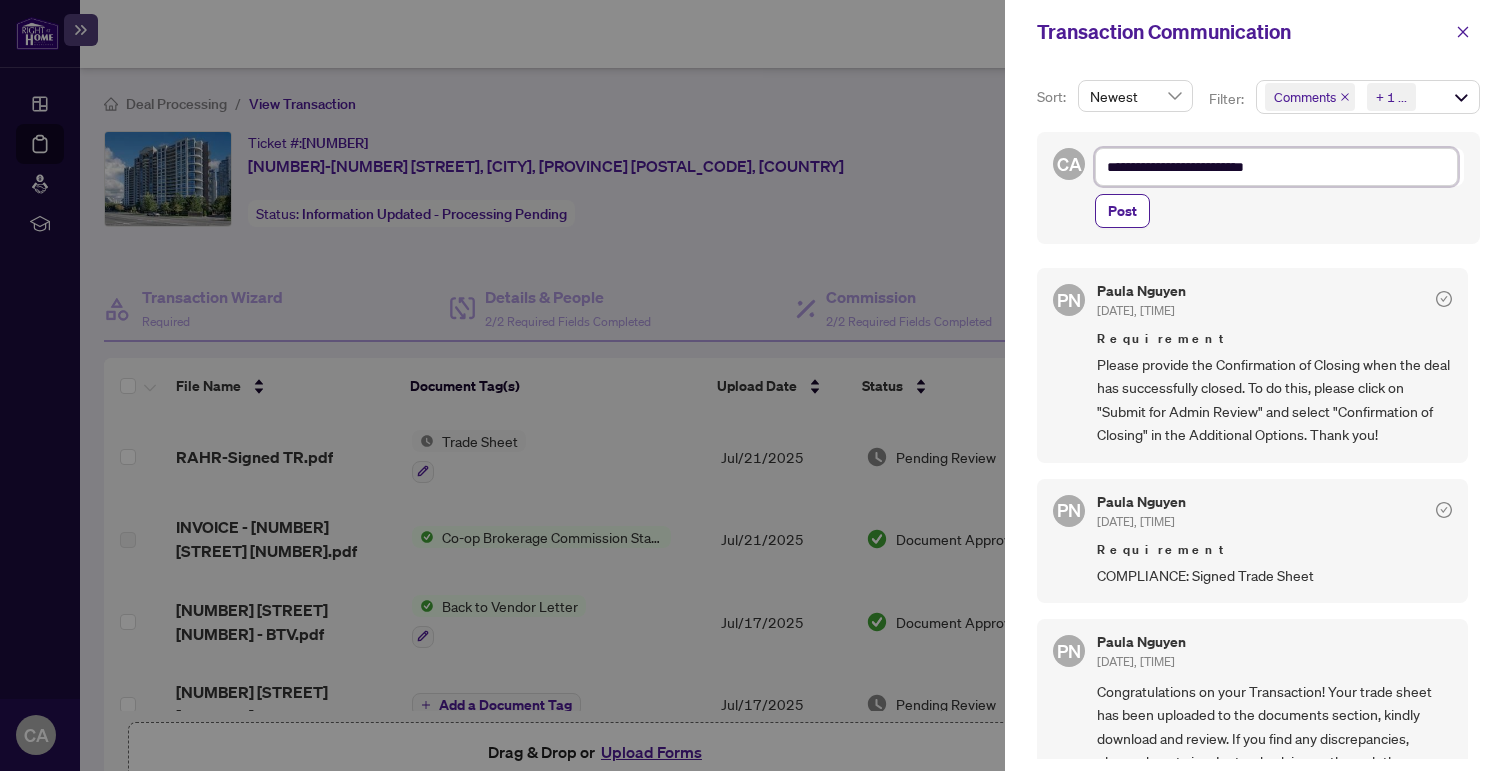type on "**********" 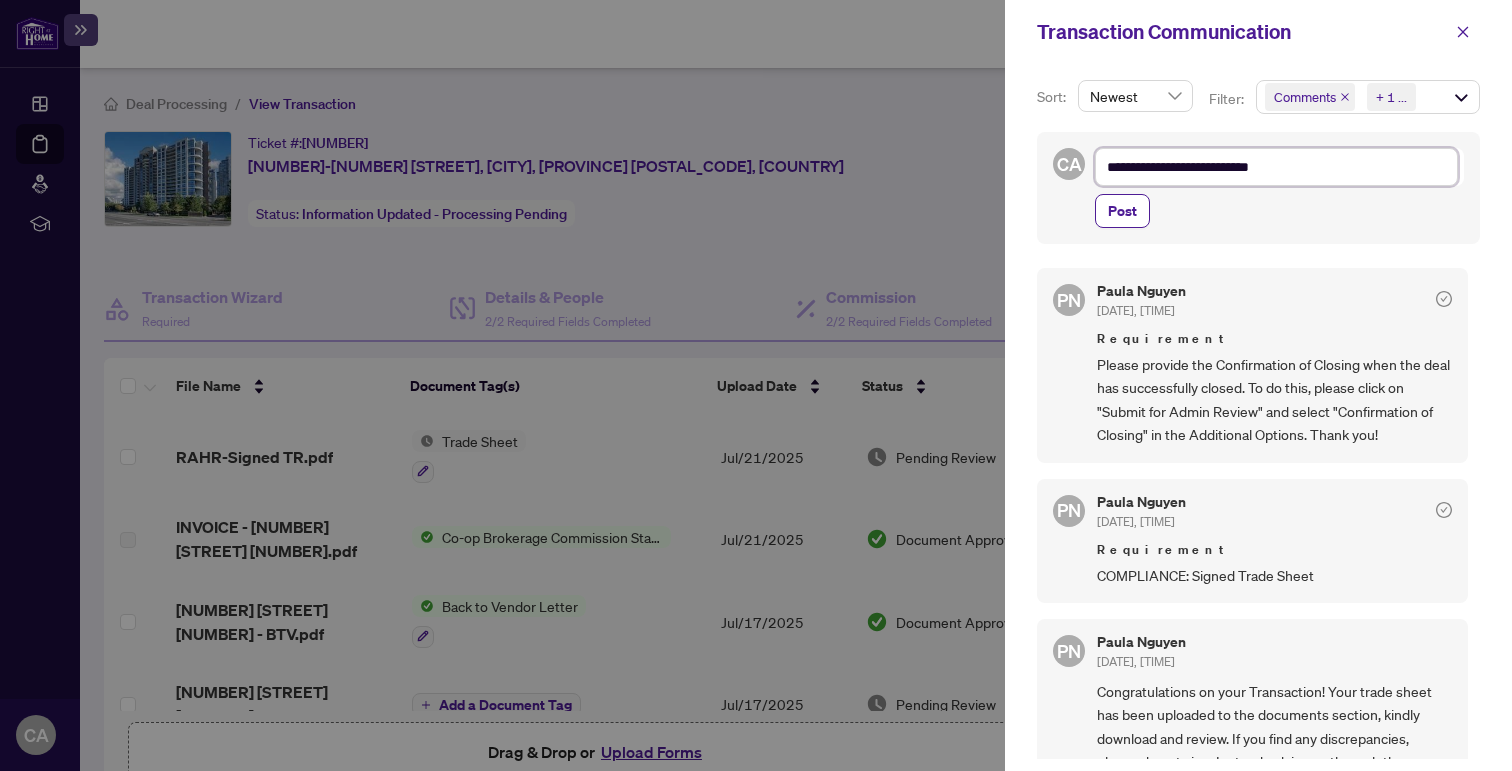 type on "**********" 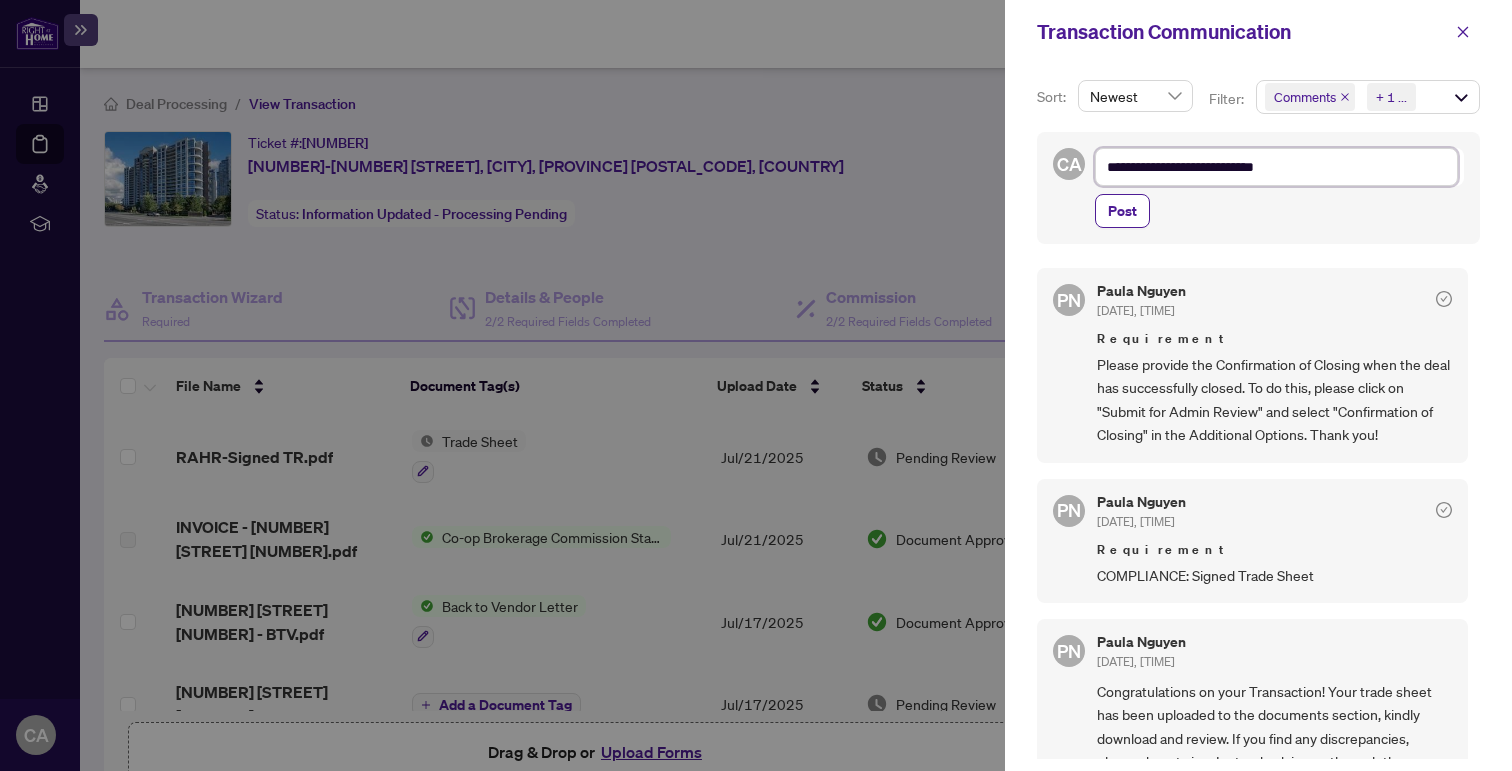 type on "**********" 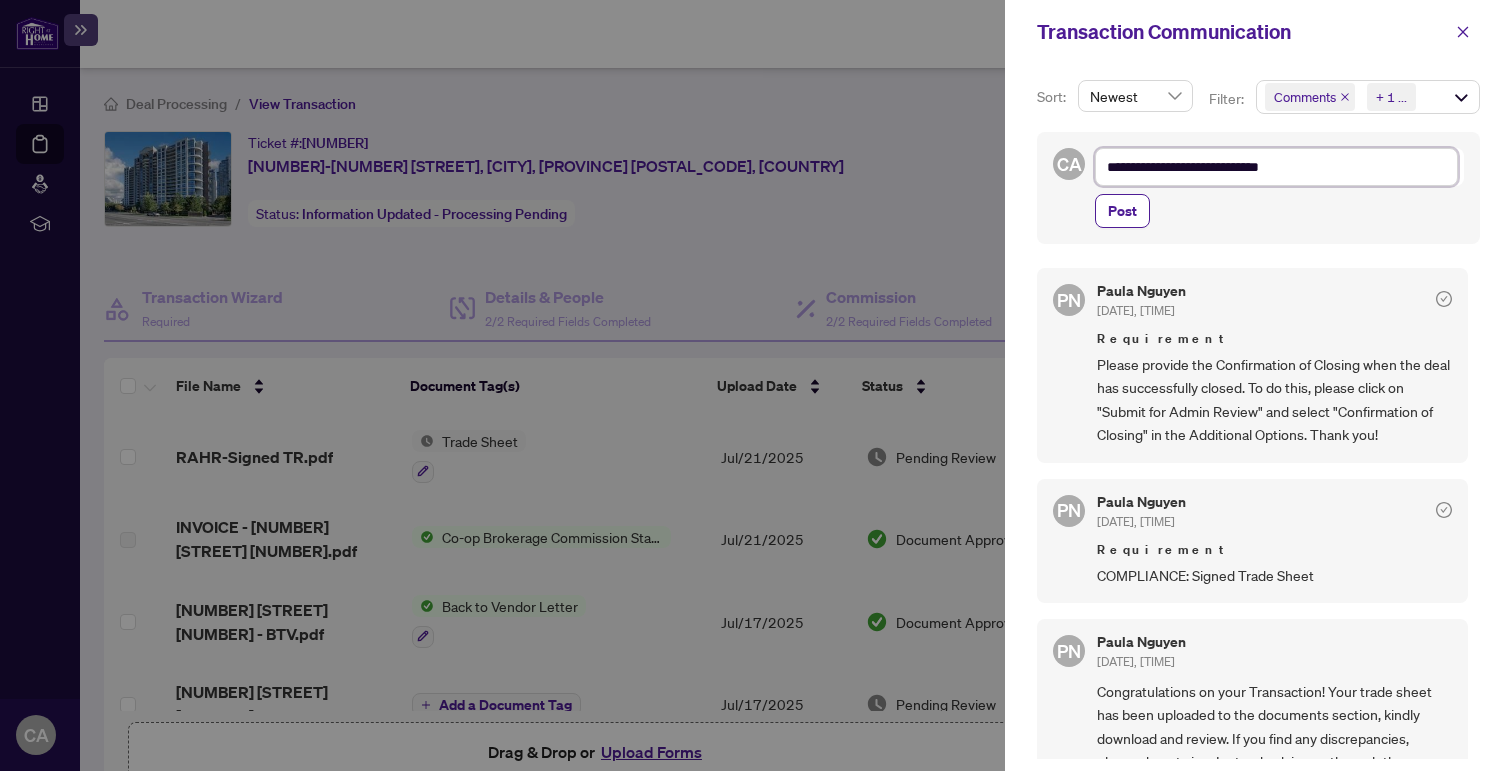 type on "**********" 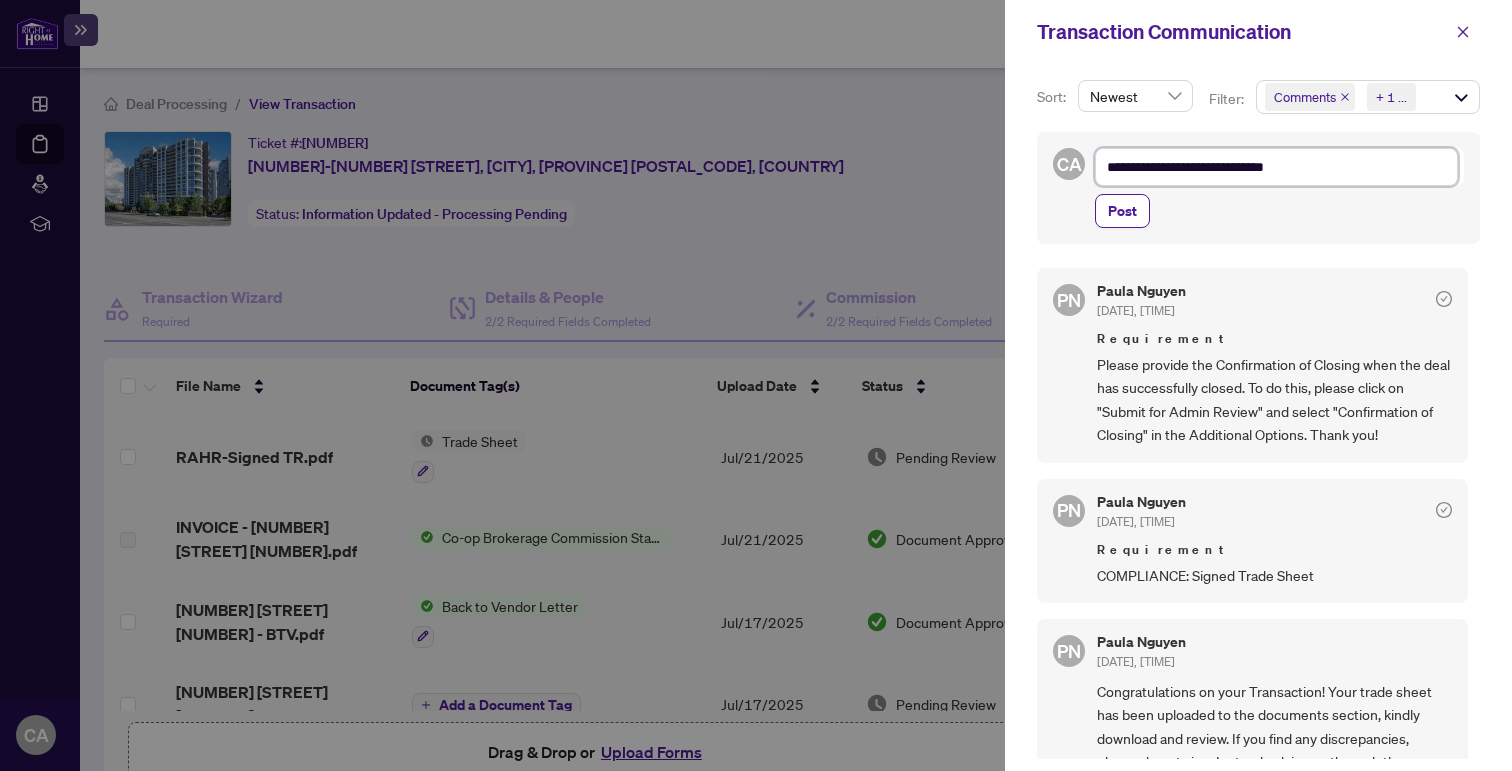 click on "**********" at bounding box center [1276, 167] 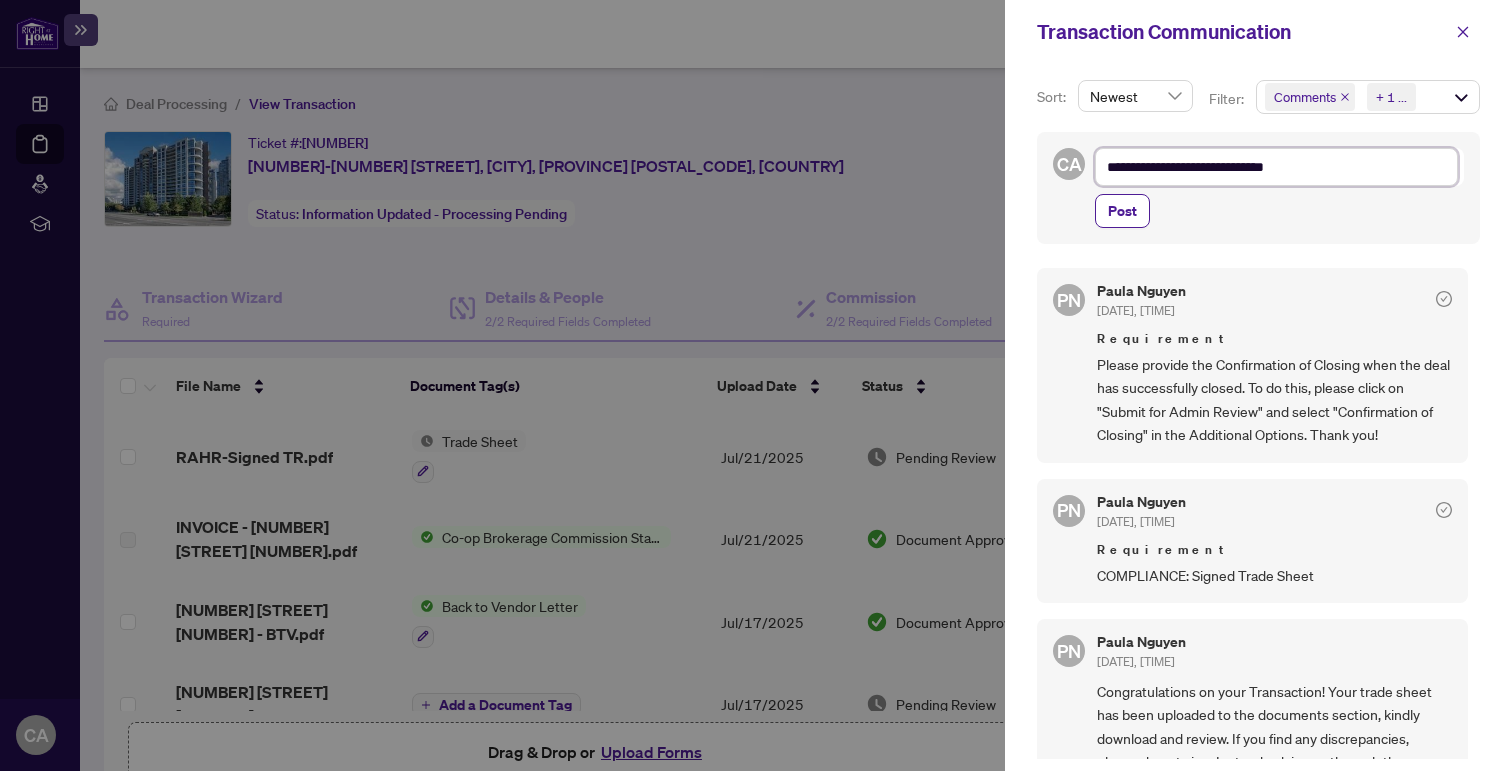 type on "**********" 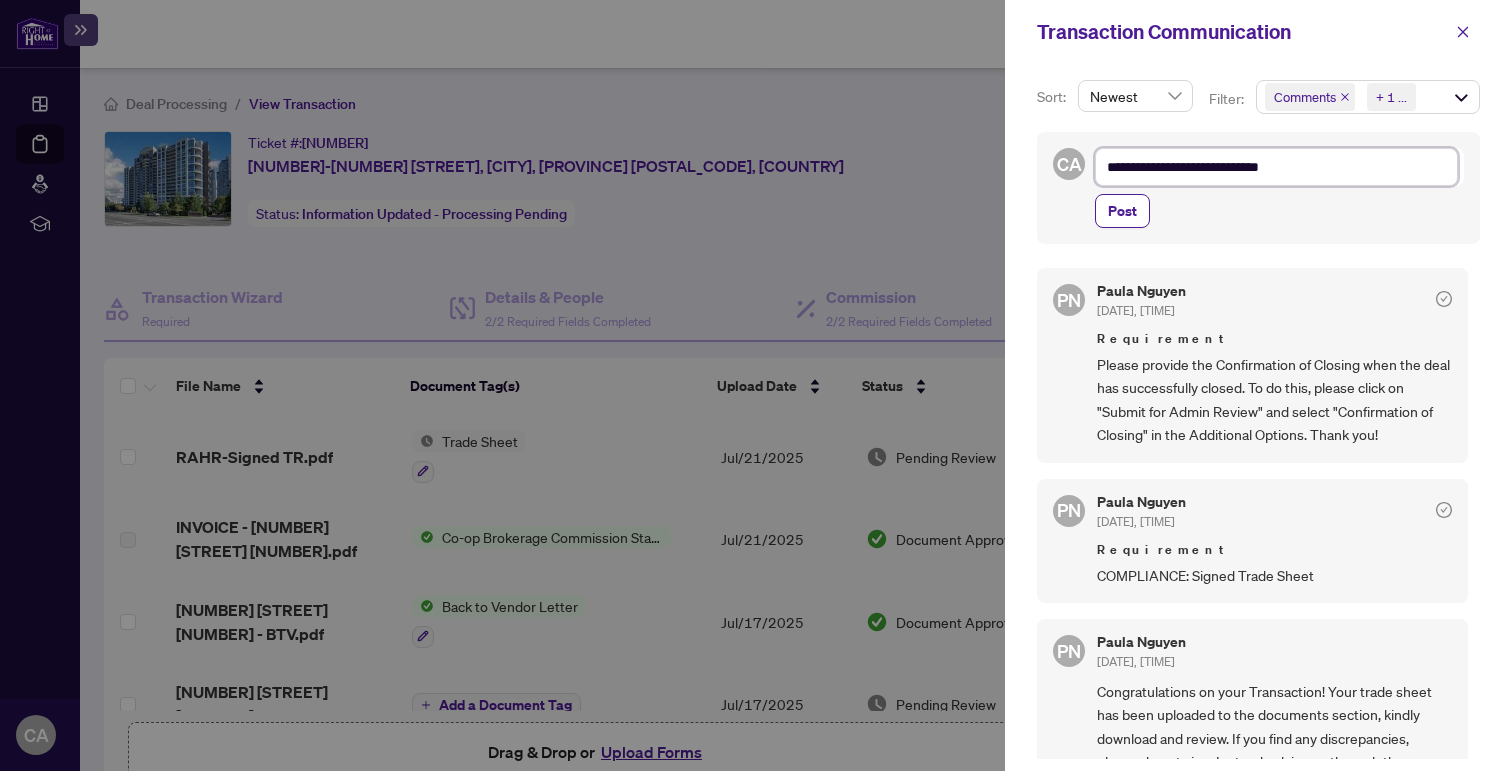 type on "**********" 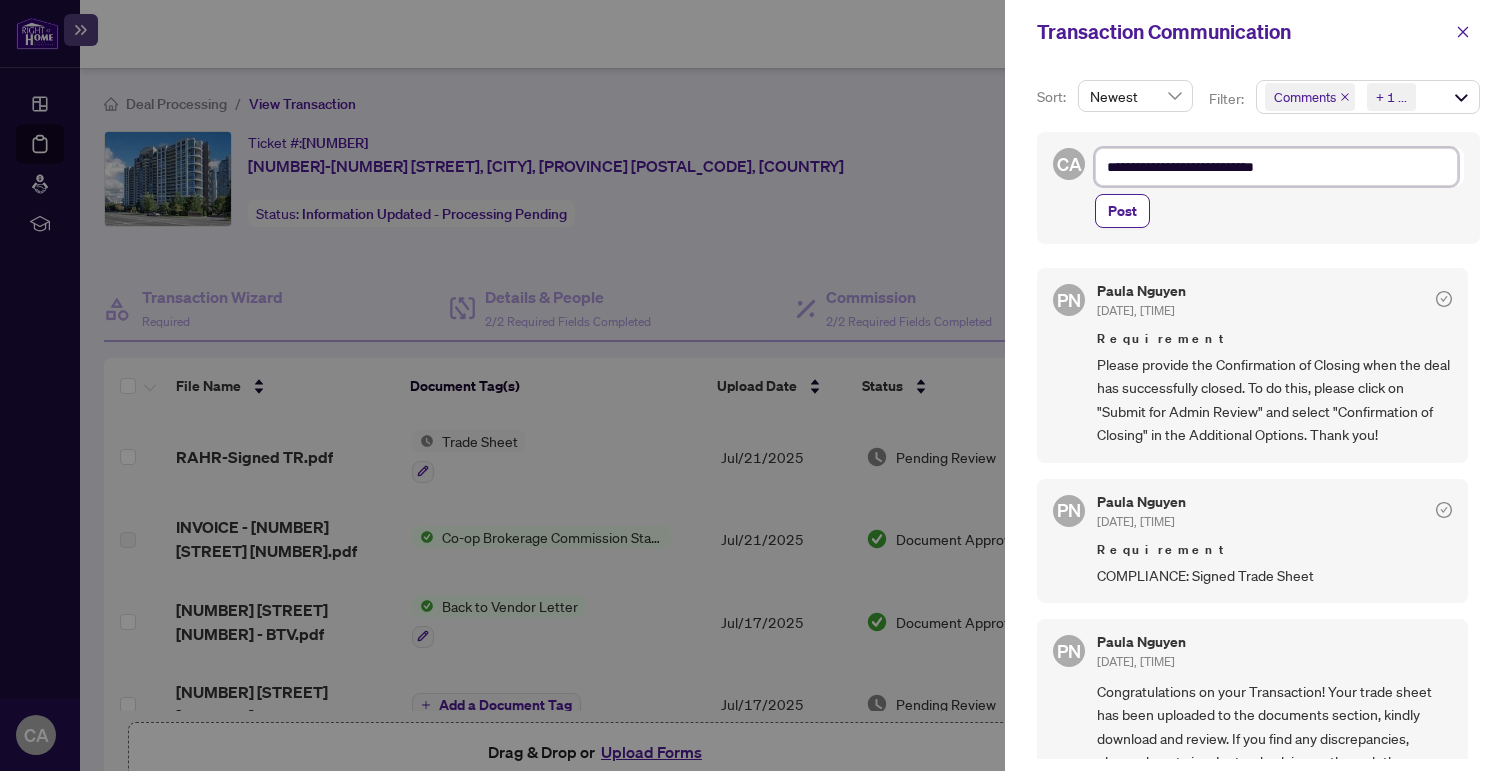 type on "**********" 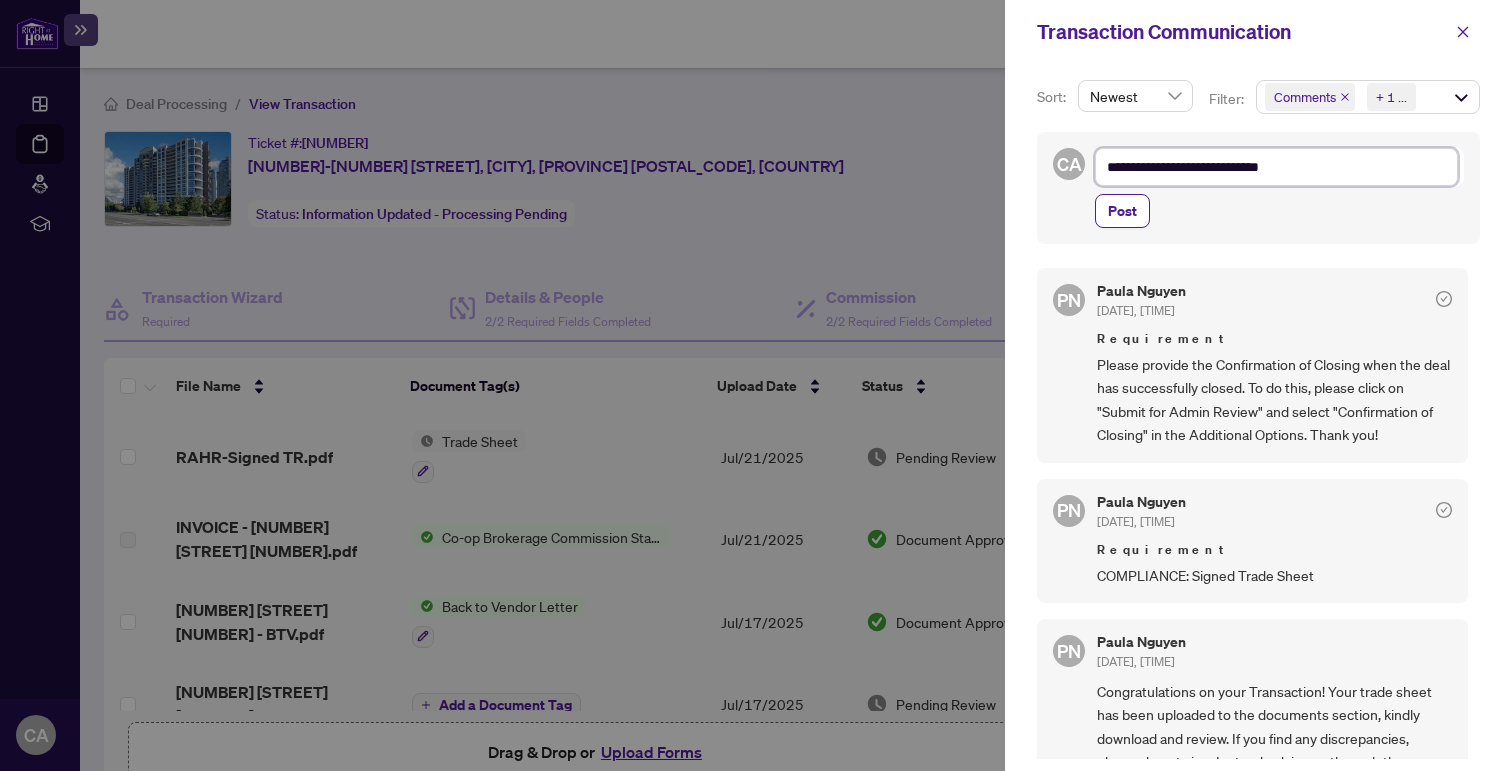type on "**********" 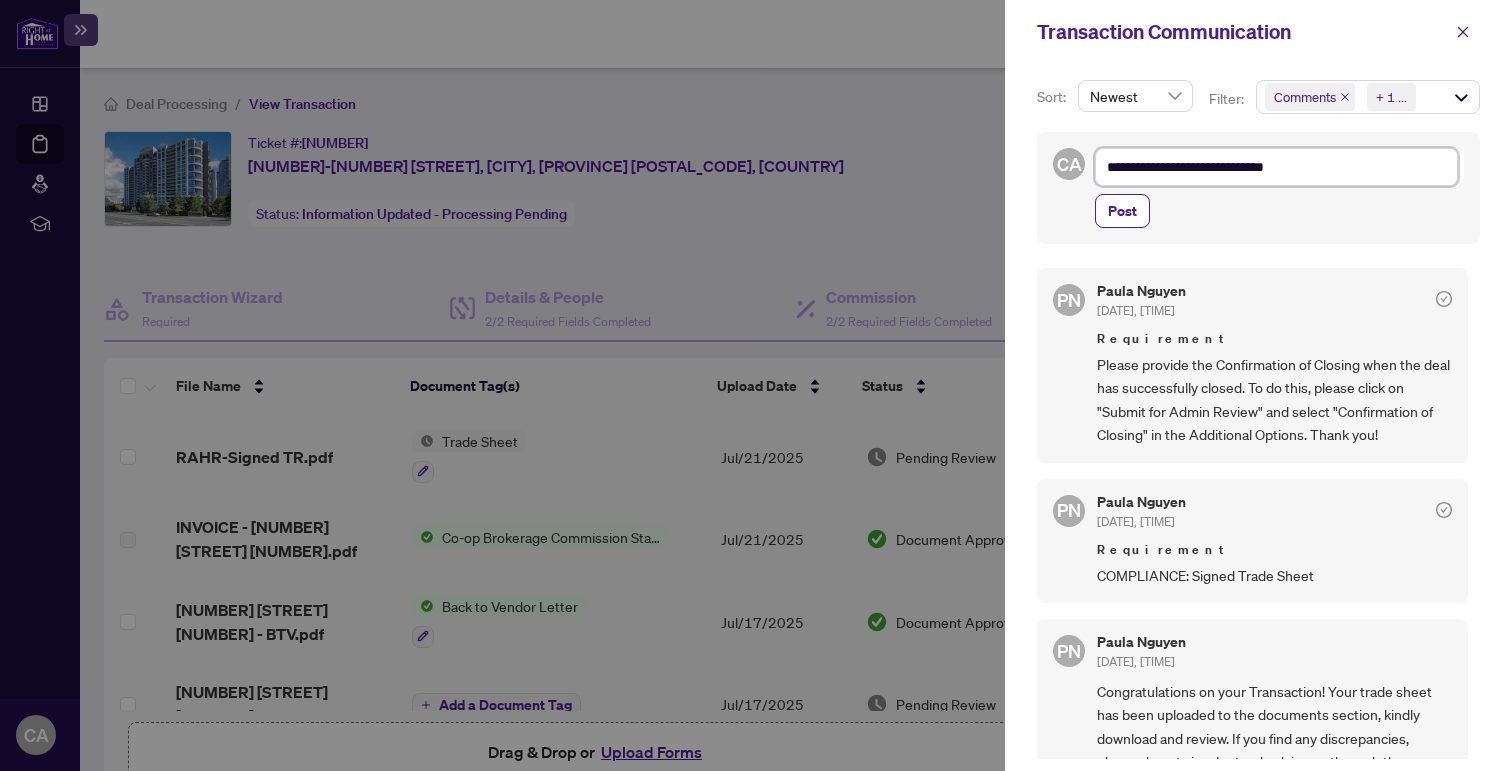 click on "**********" at bounding box center [1276, 167] 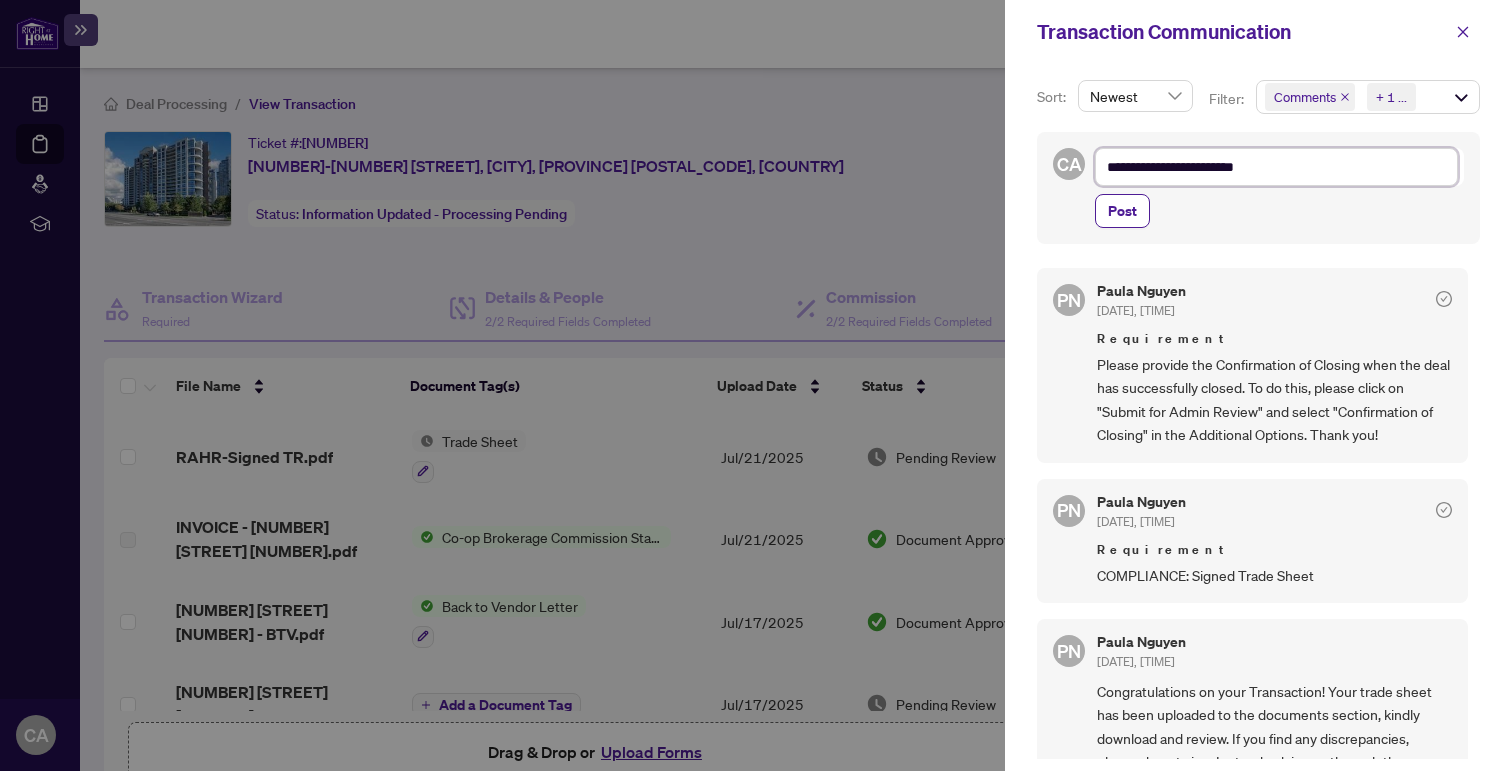 type on "**********" 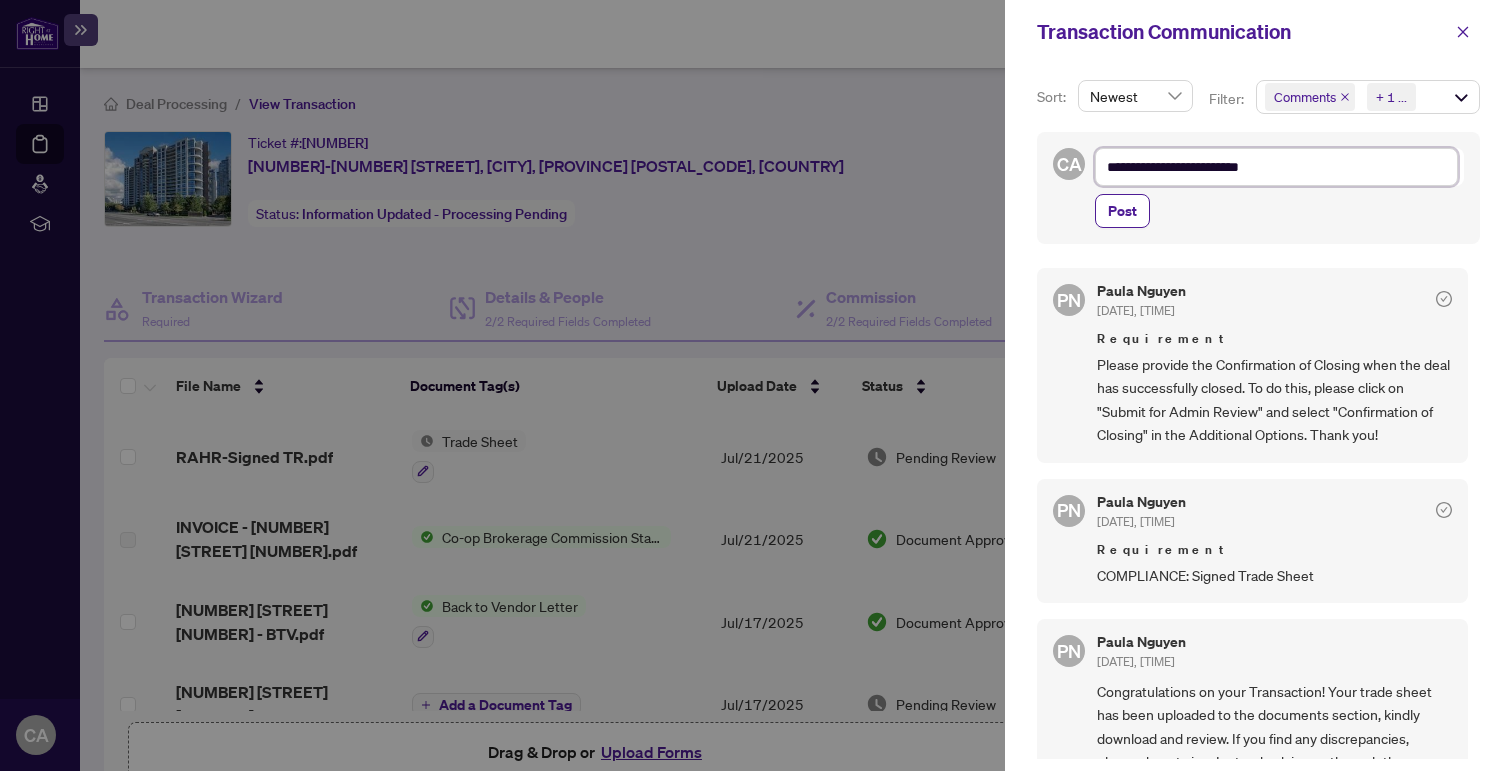 type on "**********" 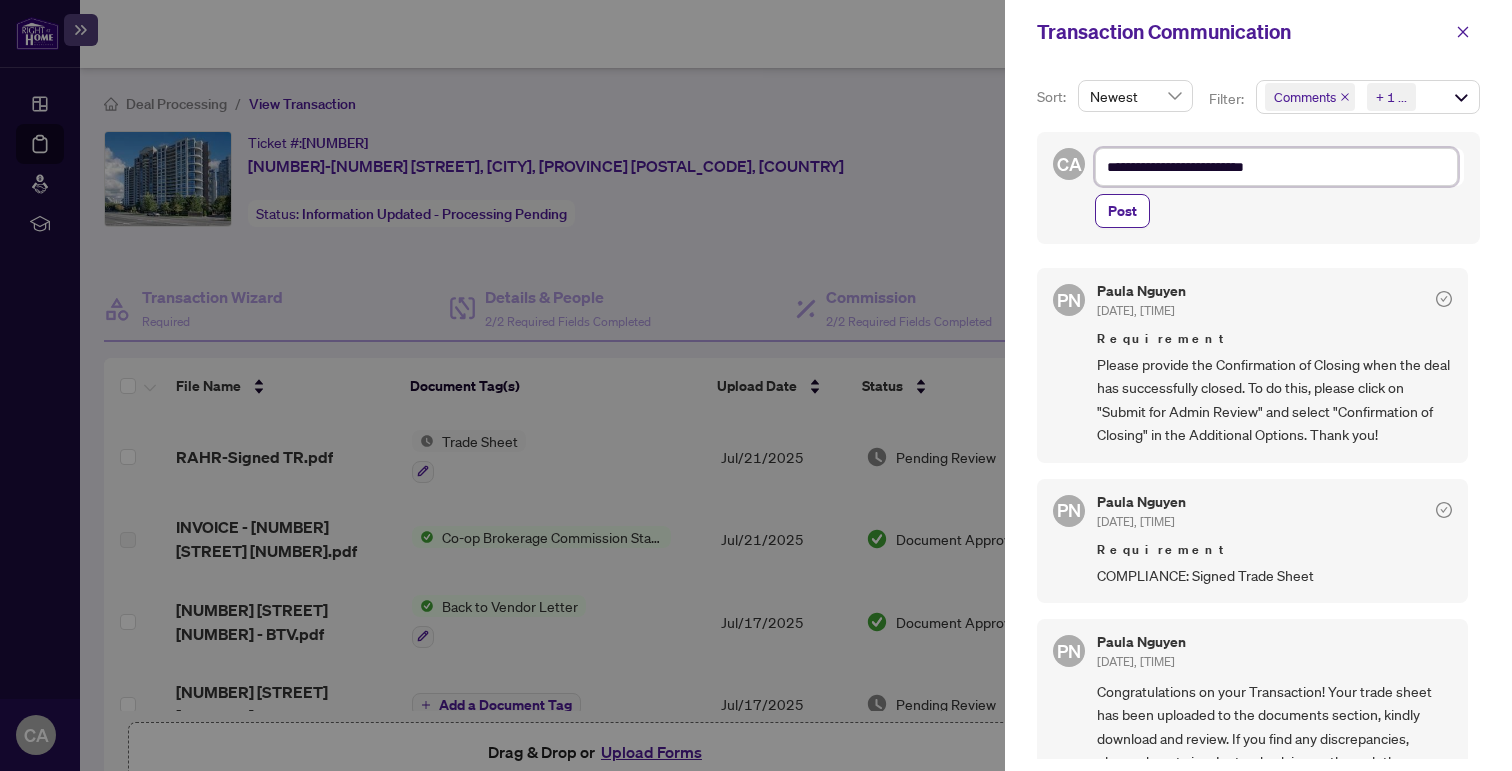 type on "**********" 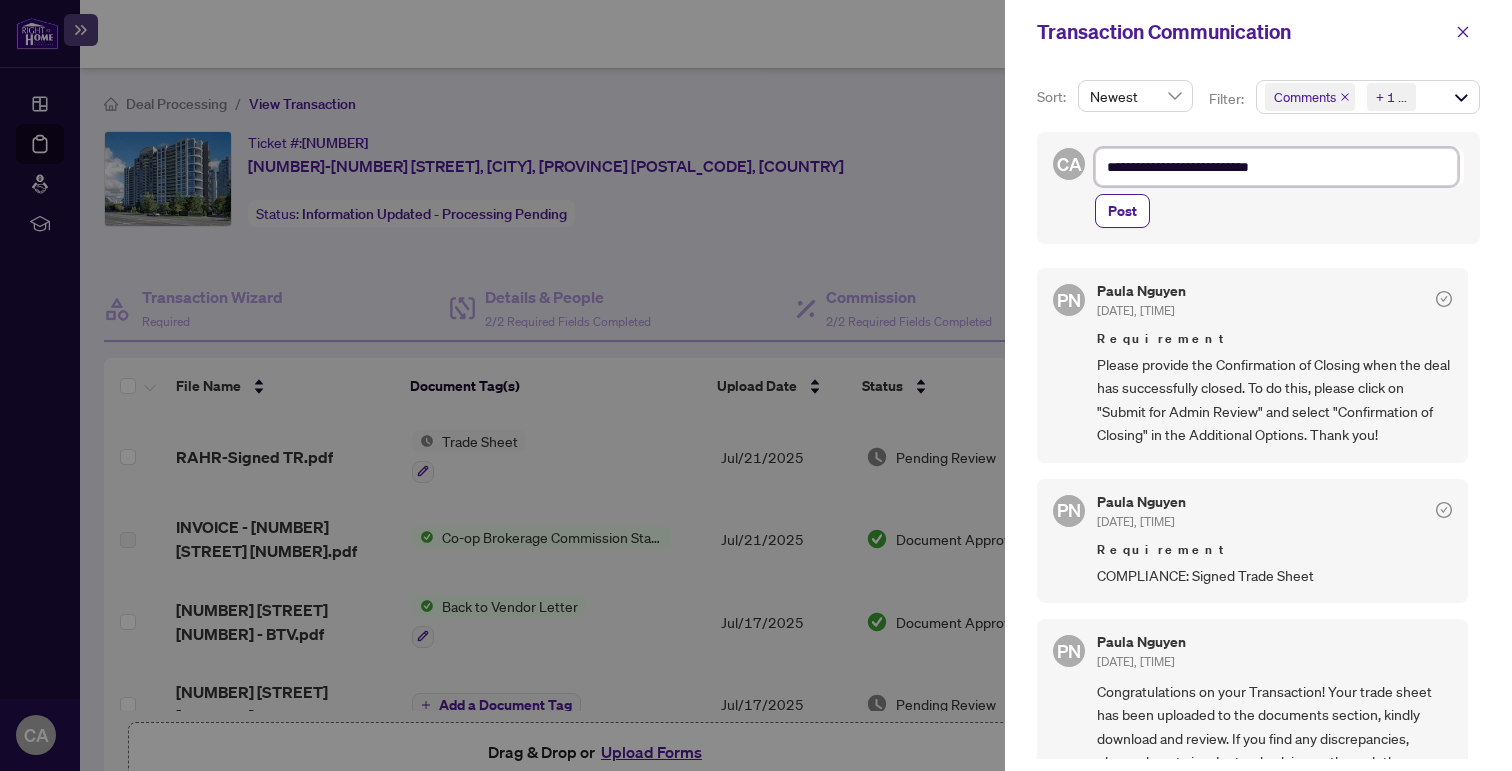 type on "**********" 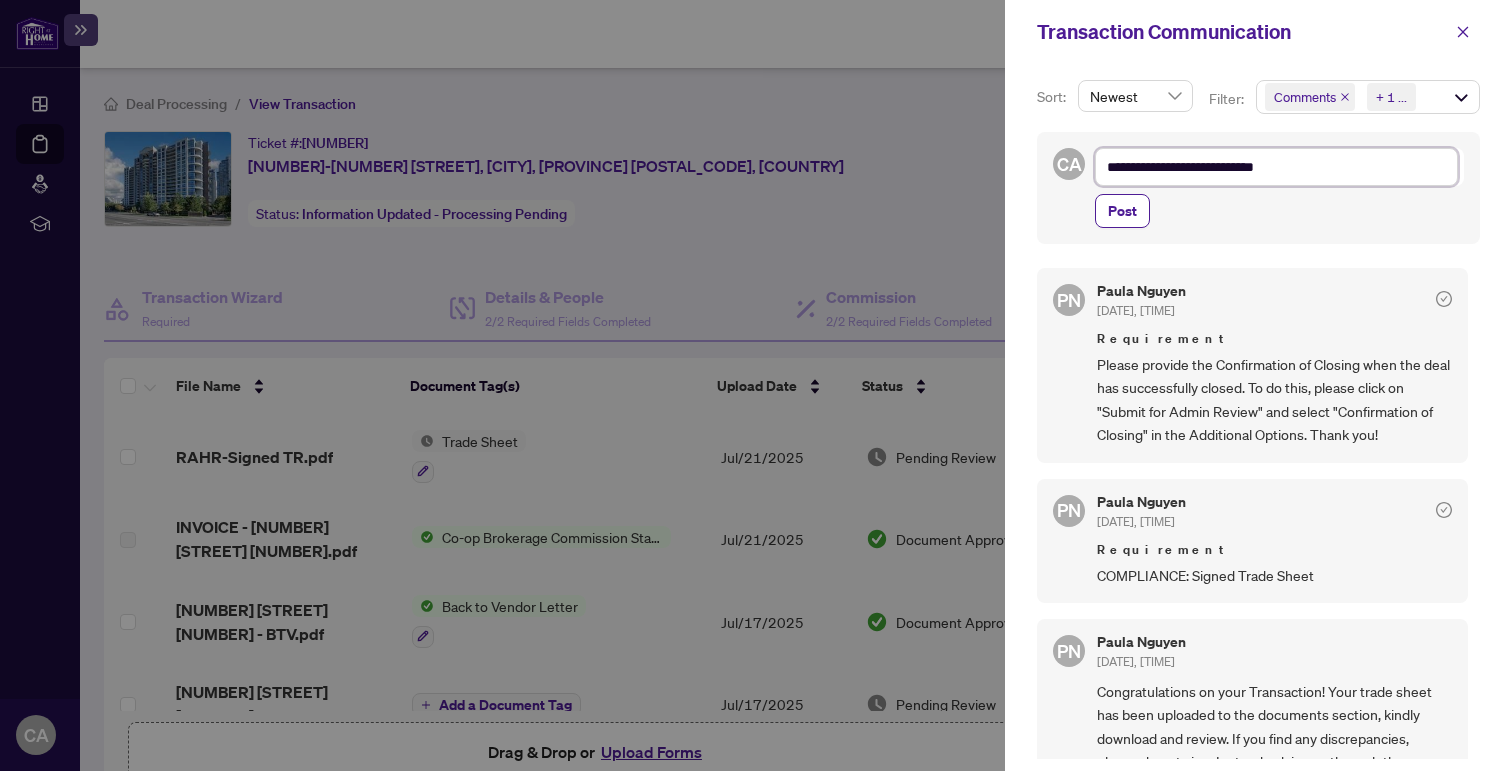 type on "**********" 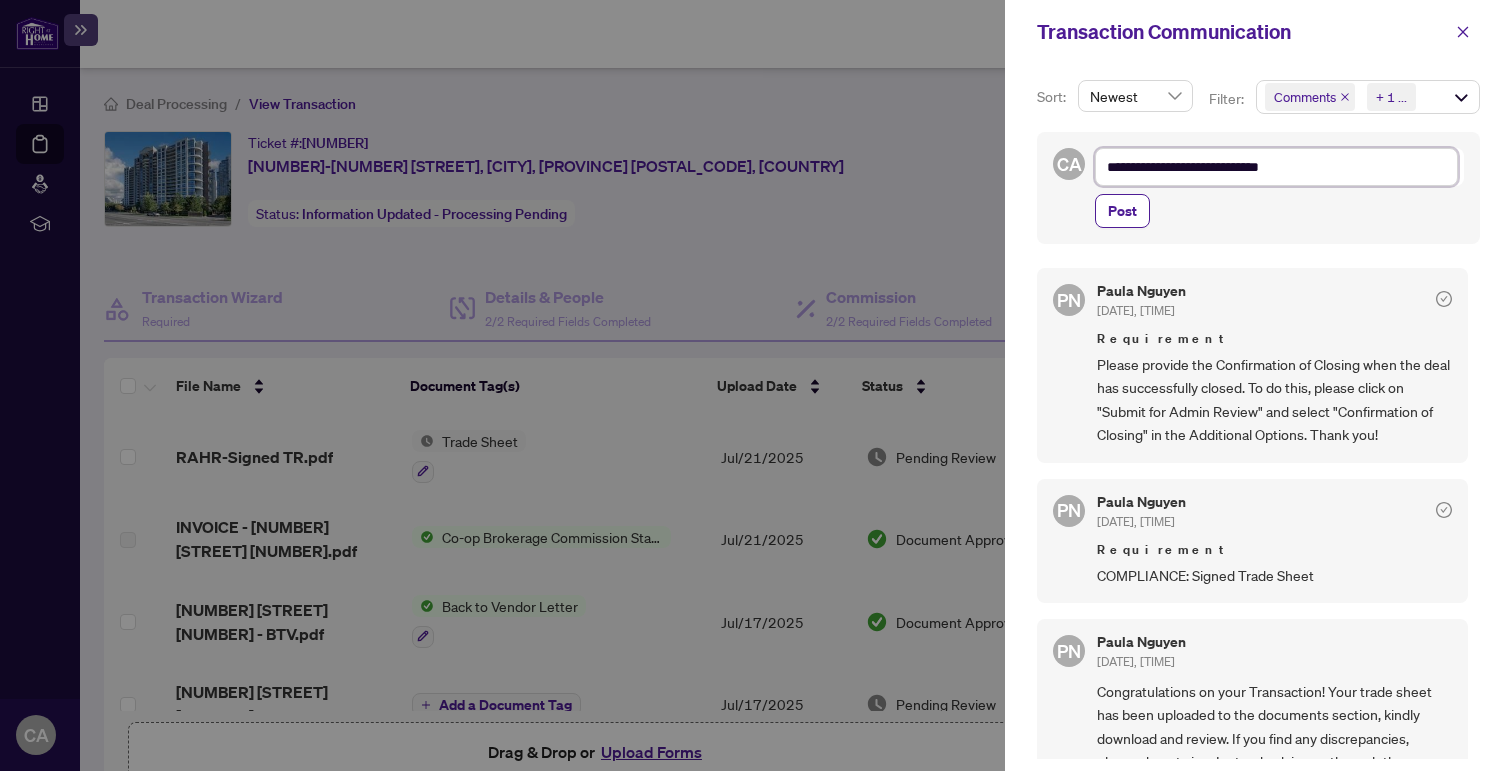 type on "**********" 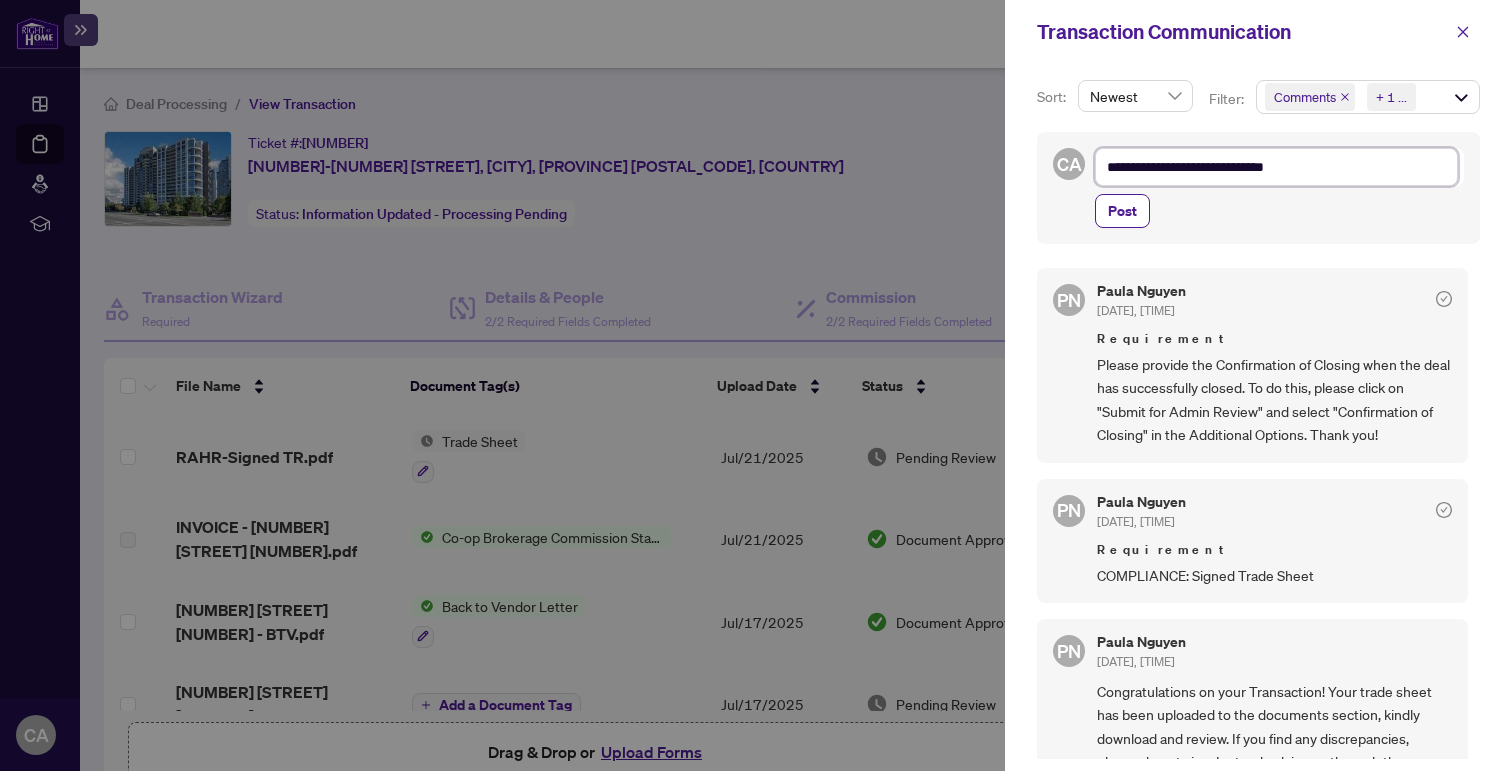 type on "**********" 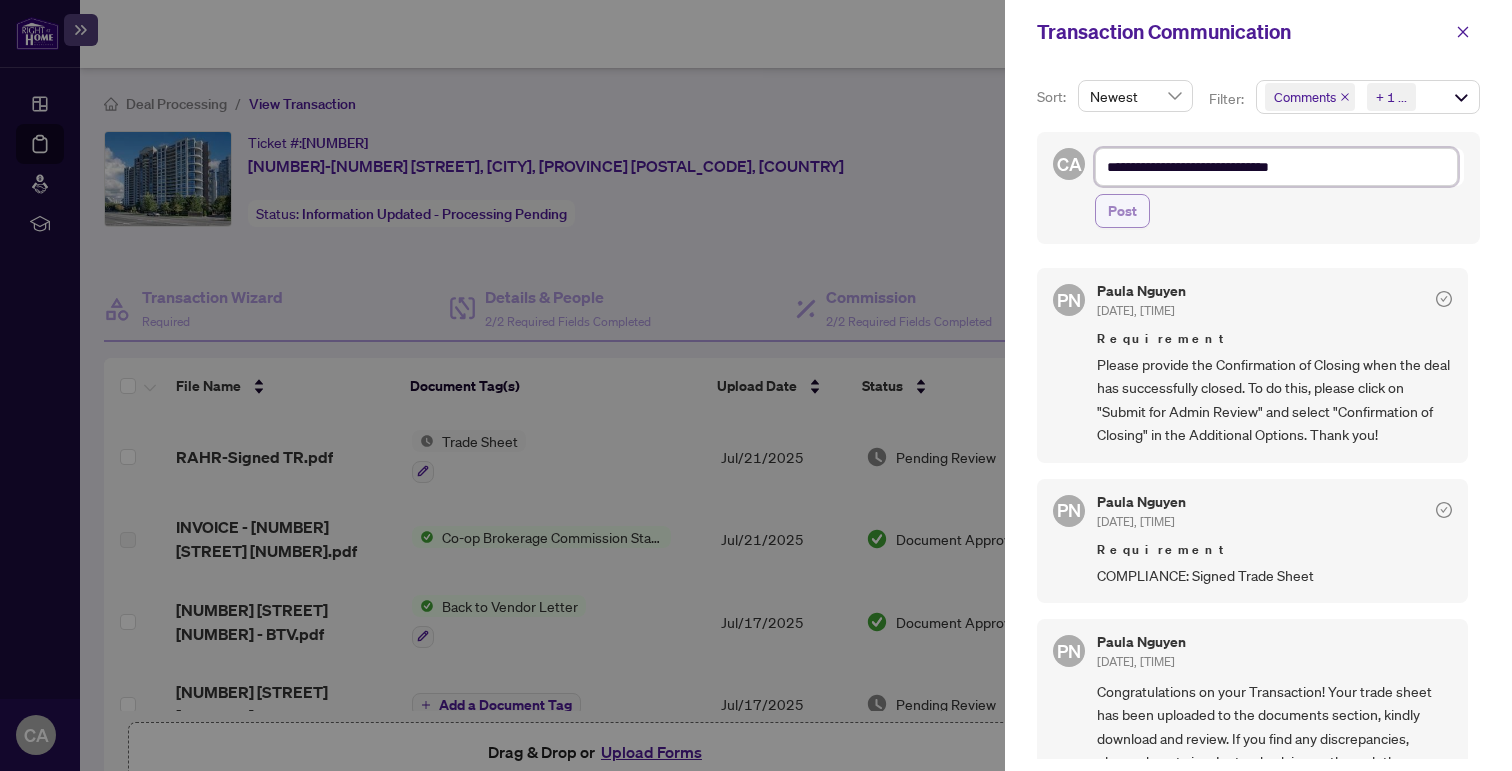 type on "**********" 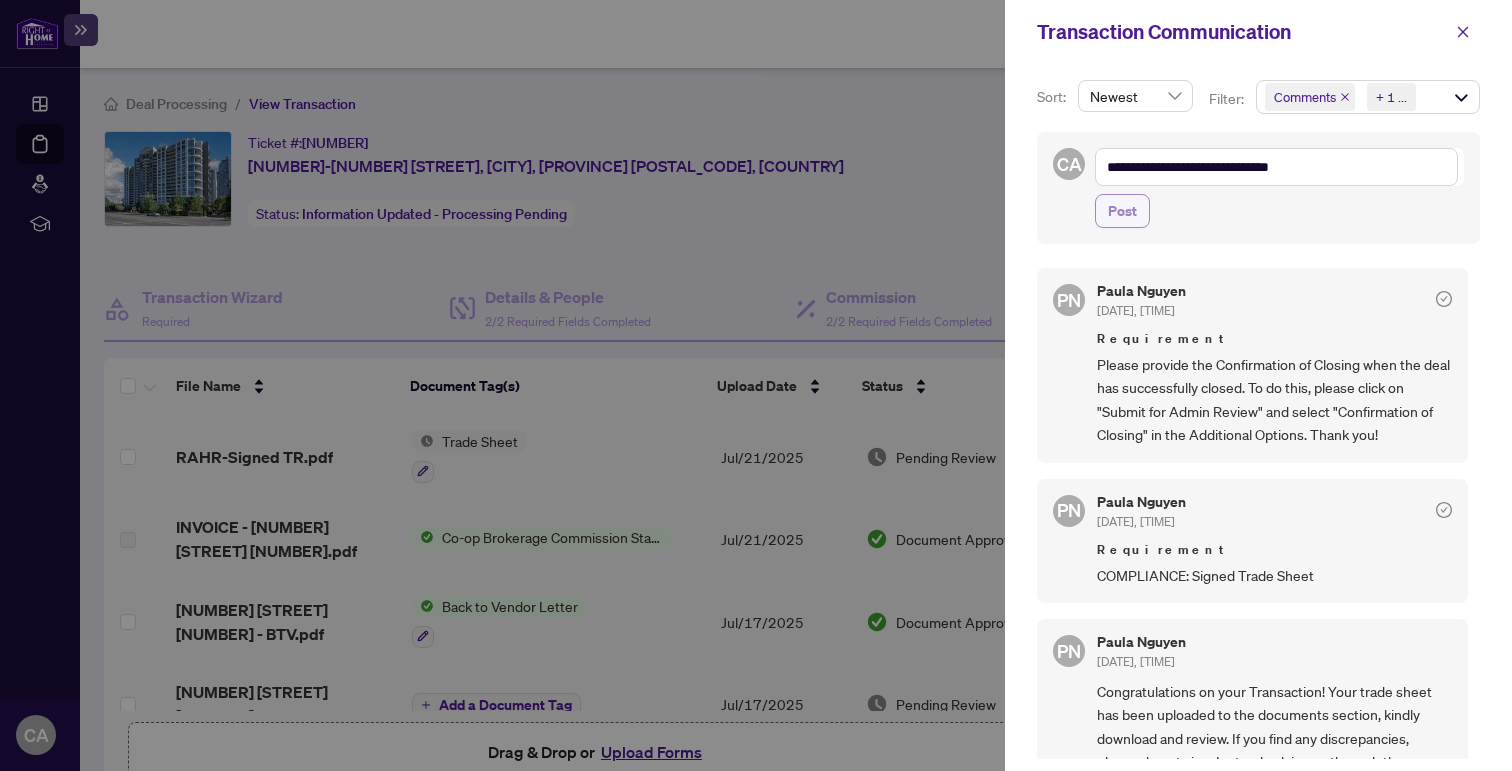 click on "Post" at bounding box center (1122, 211) 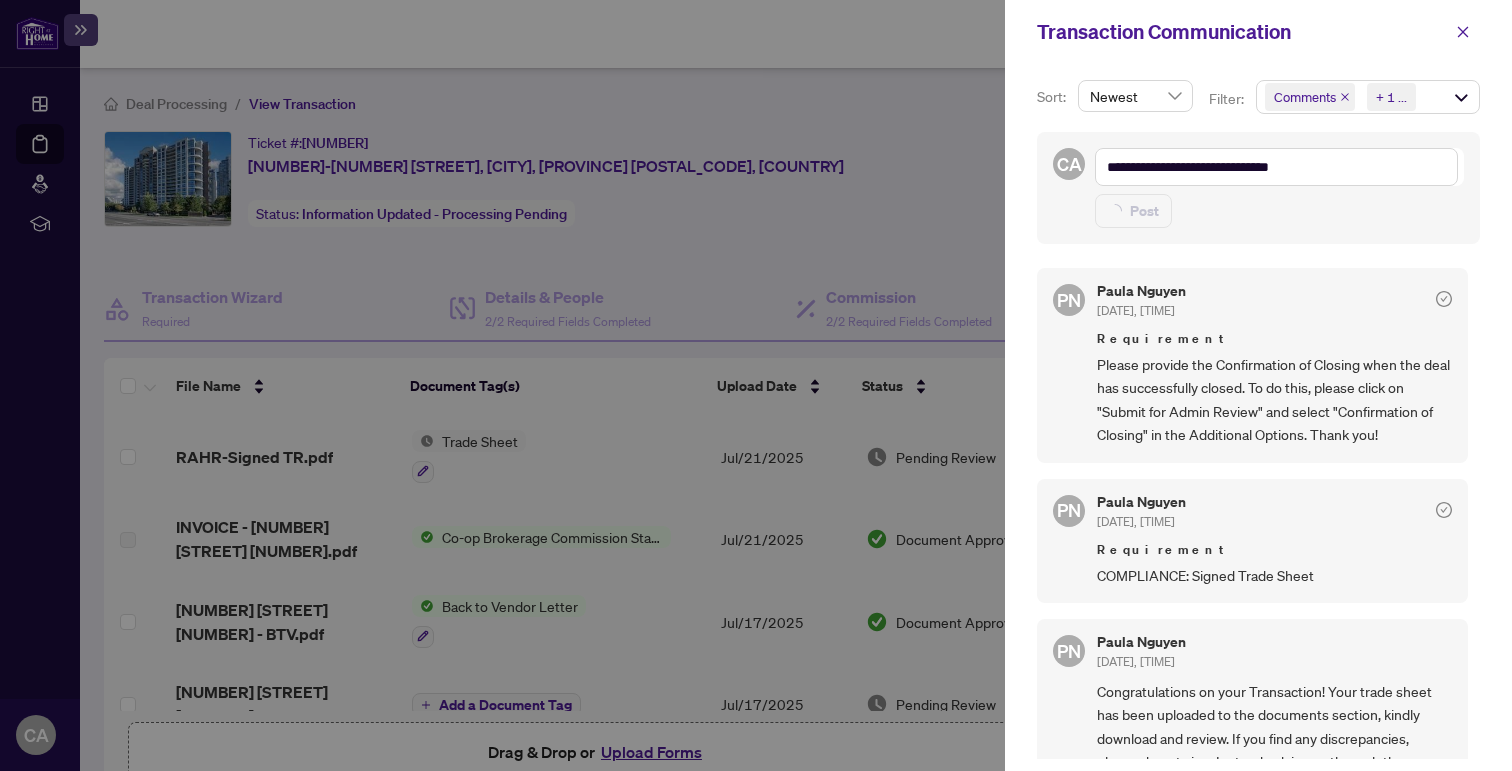 type 